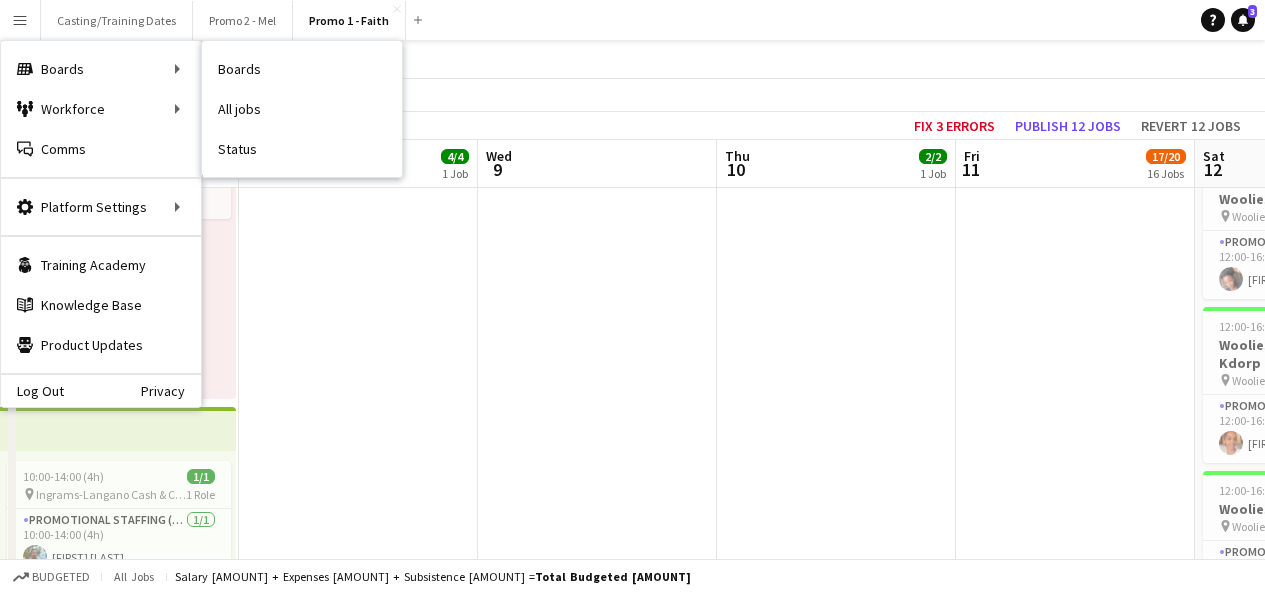 scroll, scrollTop: 0, scrollLeft: 0, axis: both 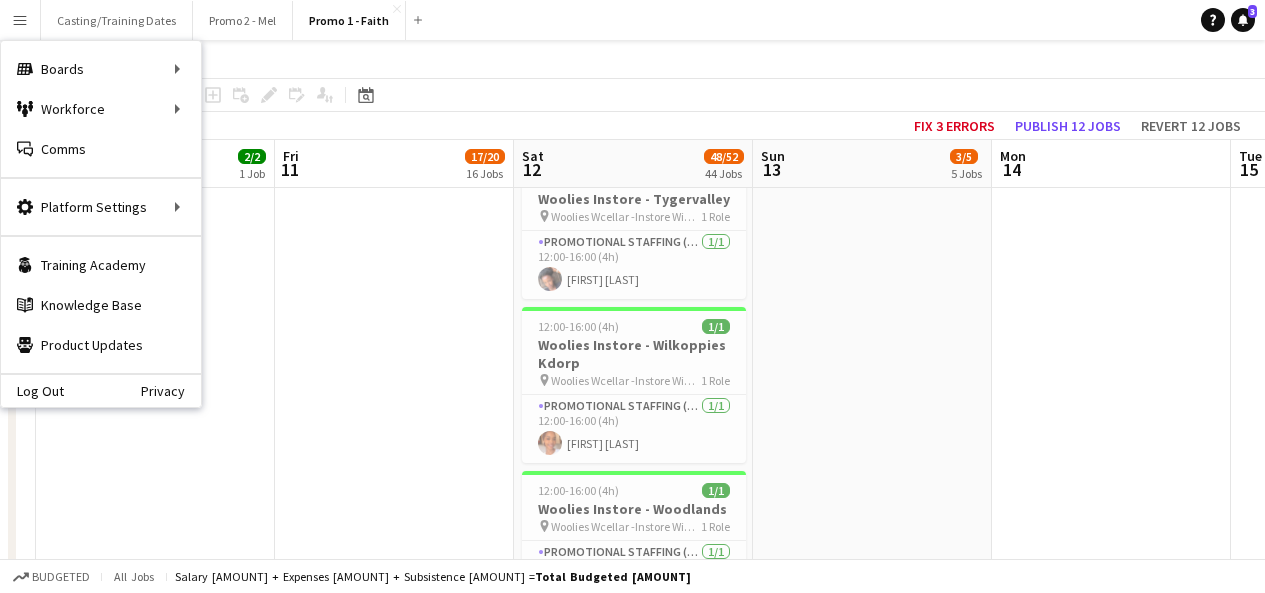 click on "Log Out   Privacy" at bounding box center (101, 390) 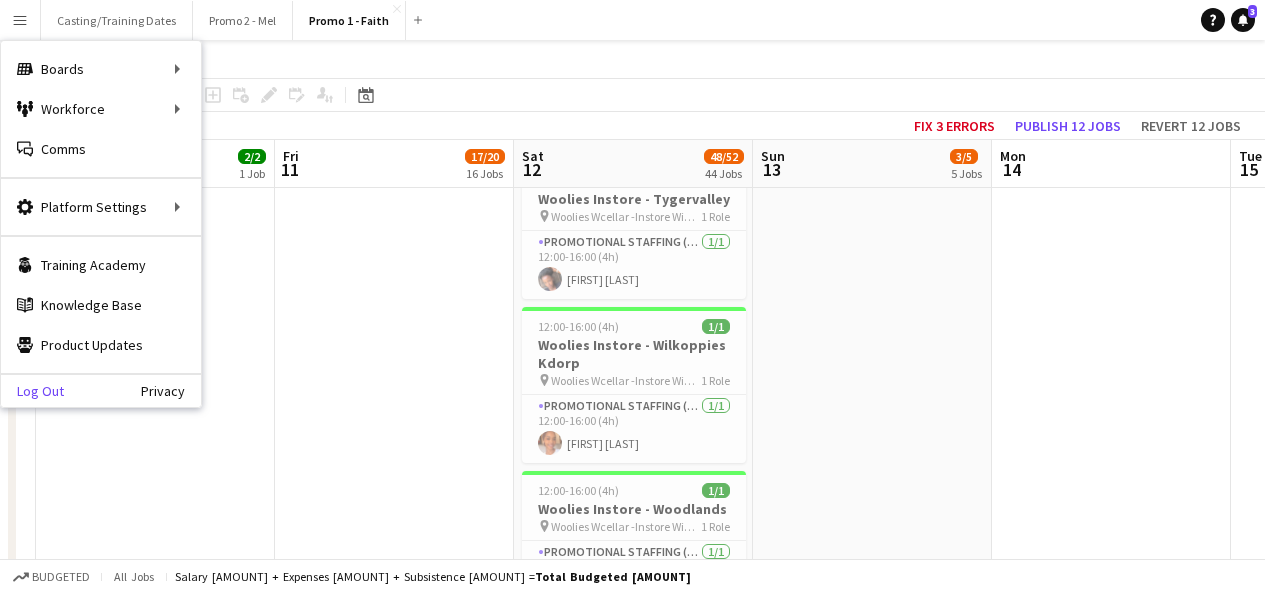 click on "Log Out" at bounding box center [32, 391] 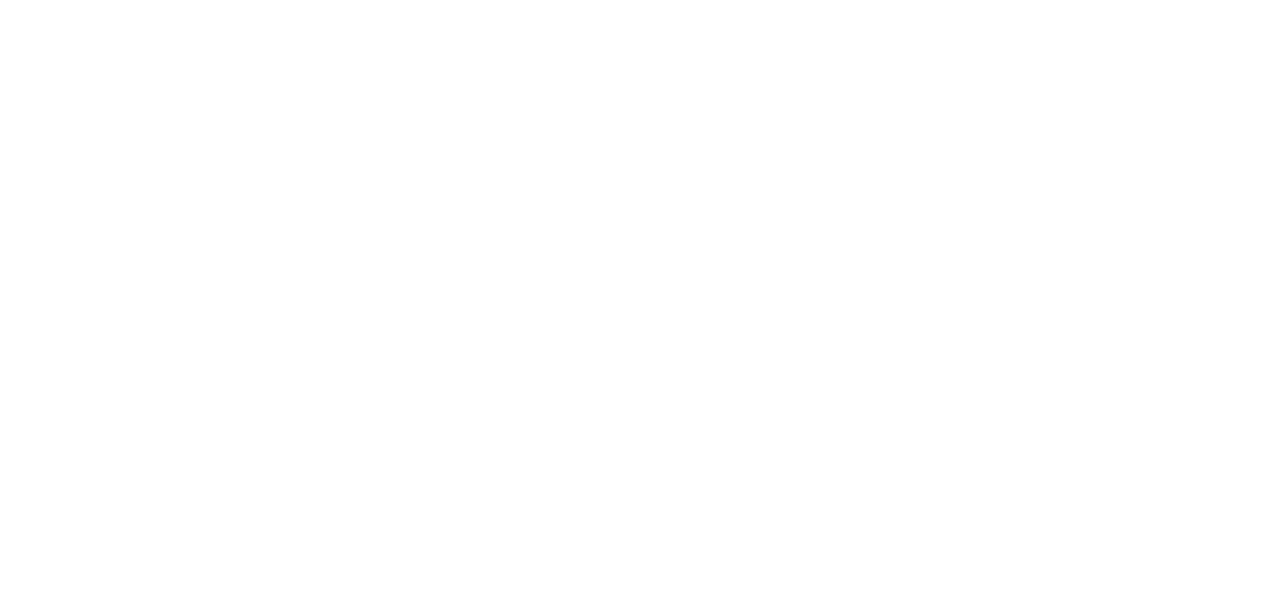 scroll, scrollTop: 0, scrollLeft: 0, axis: both 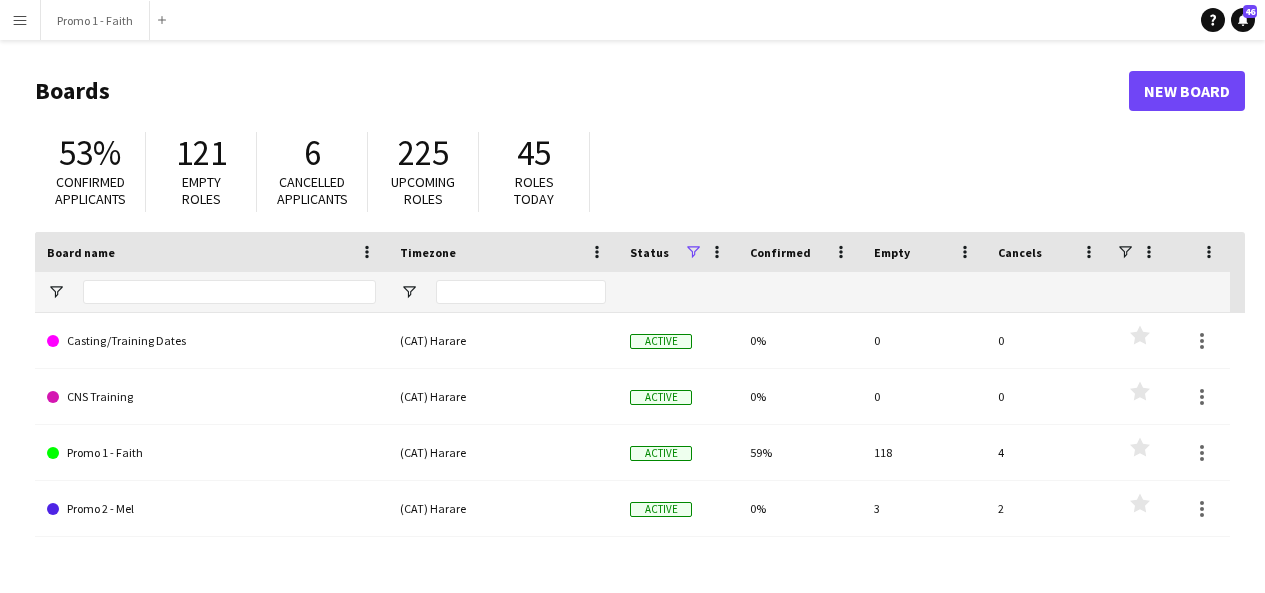 click on "Menu" at bounding box center [20, 20] 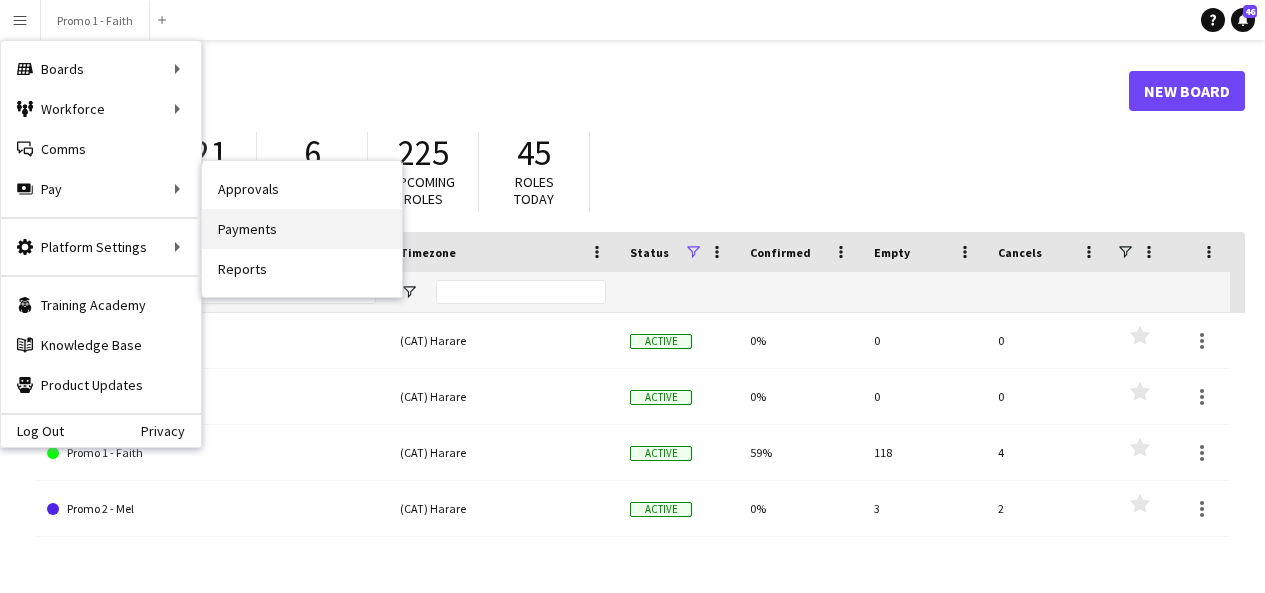 click on "Payments" at bounding box center (302, 229) 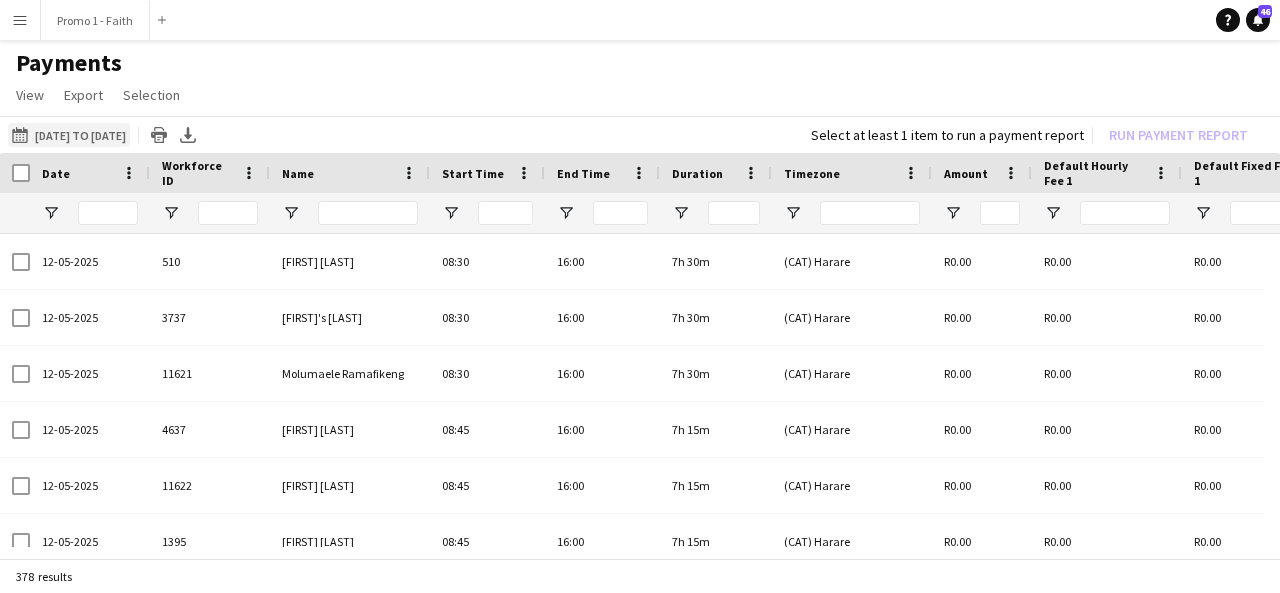 click on "01-05-2025 to 31-05-2025
01-05-2025 to 31-05-2025" 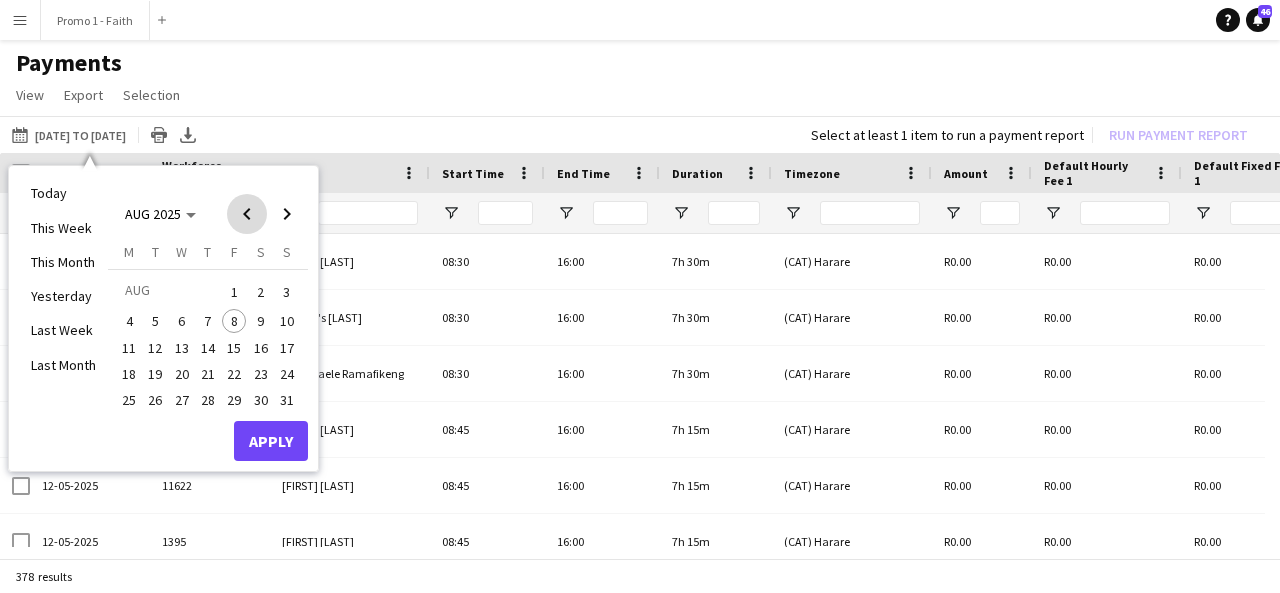 click at bounding box center (247, 214) 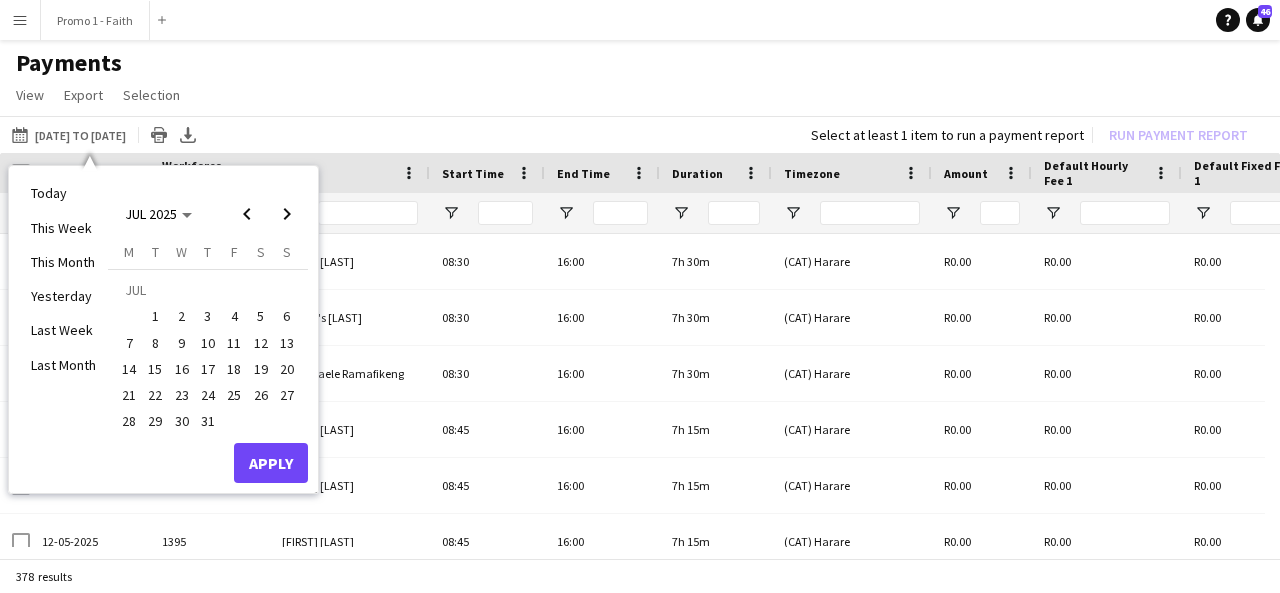 click on "19" at bounding box center (261, 369) 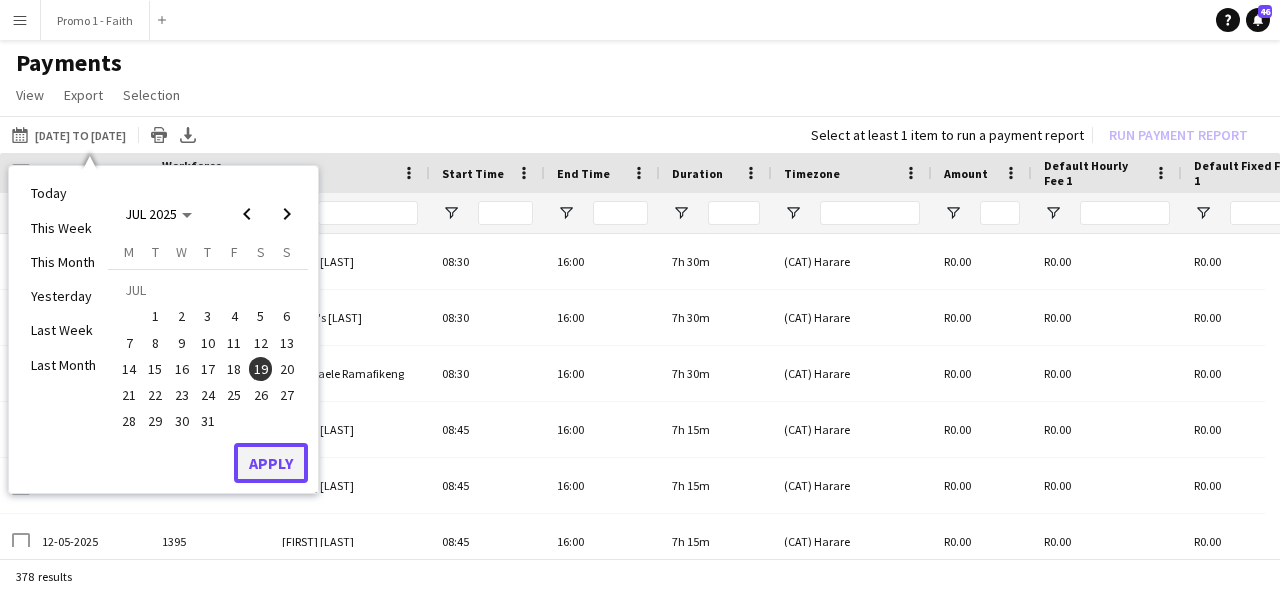 click on "Apply" at bounding box center (271, 463) 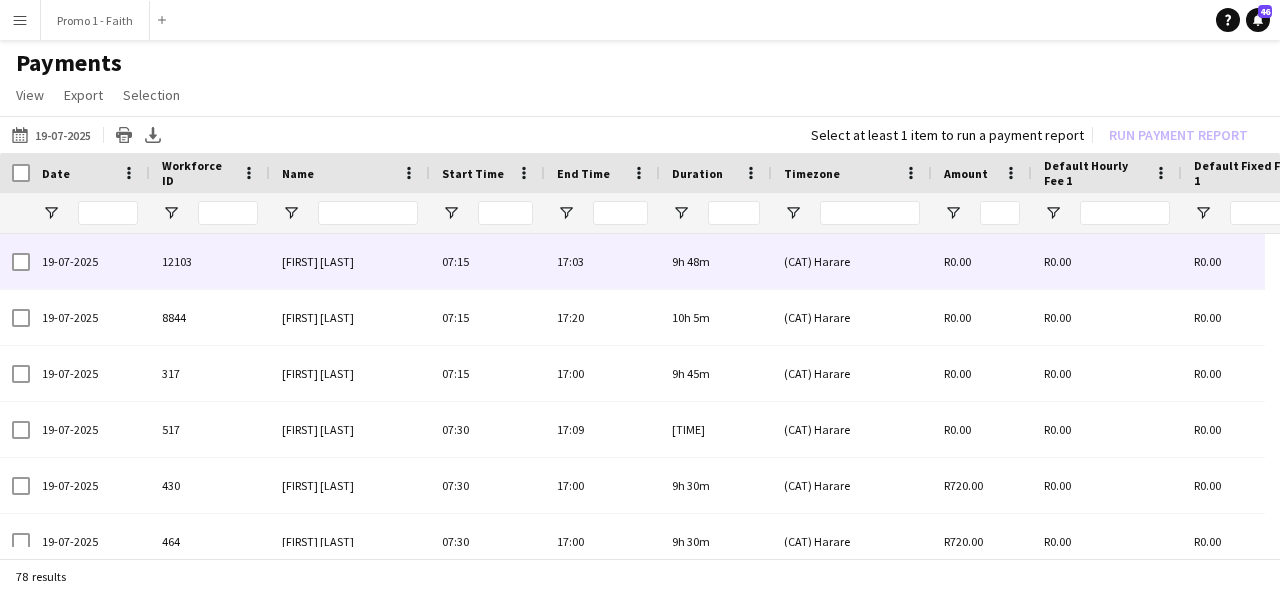 scroll, scrollTop: 0, scrollLeft: 90, axis: horizontal 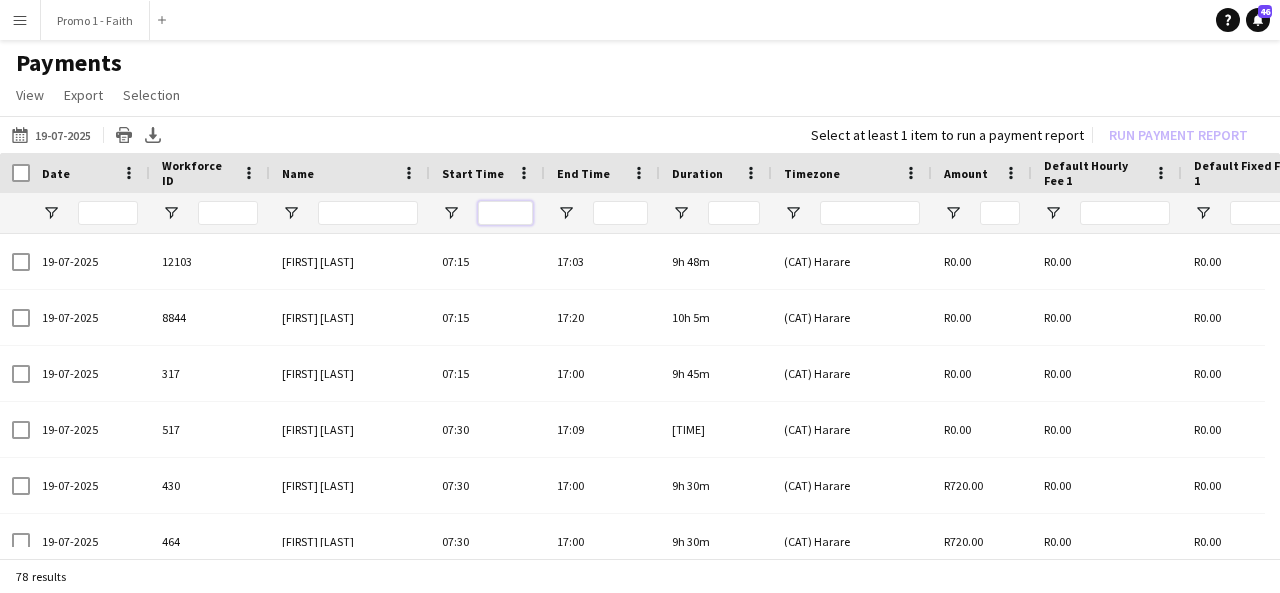 click at bounding box center [505, 213] 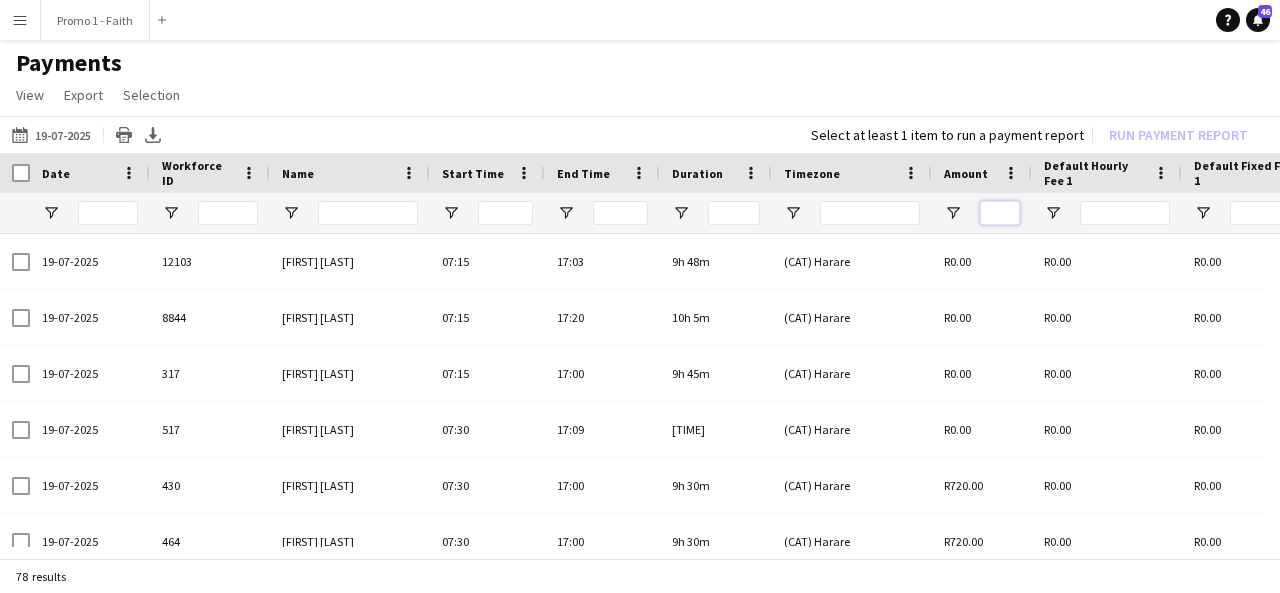 click at bounding box center (1000, 213) 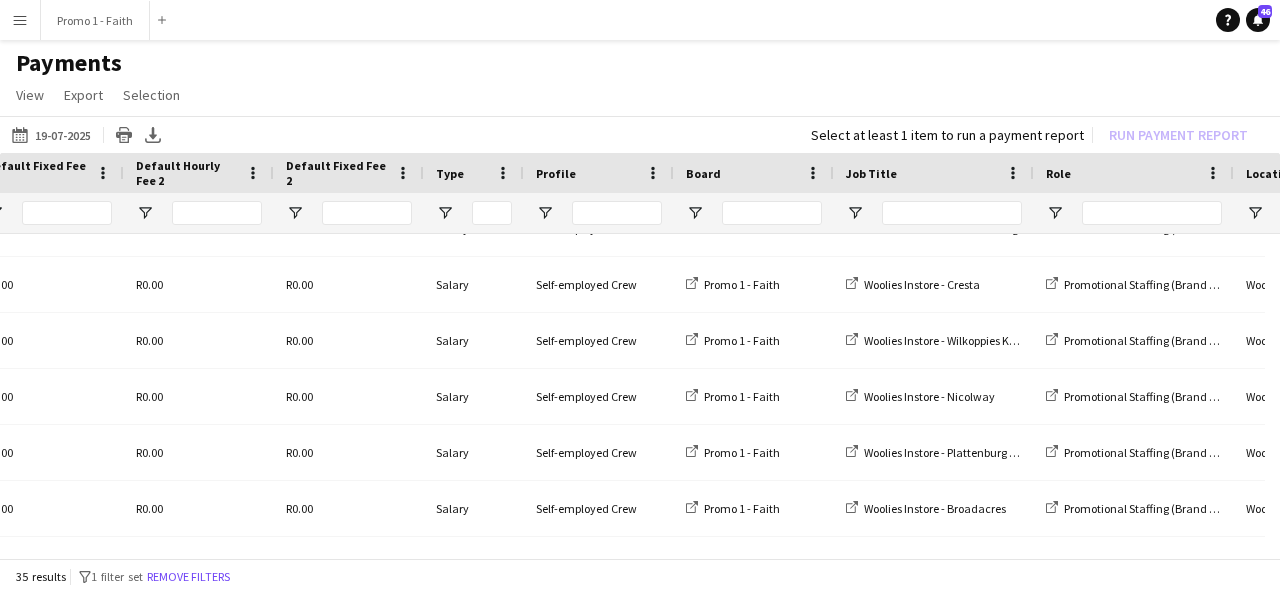 type on "***" 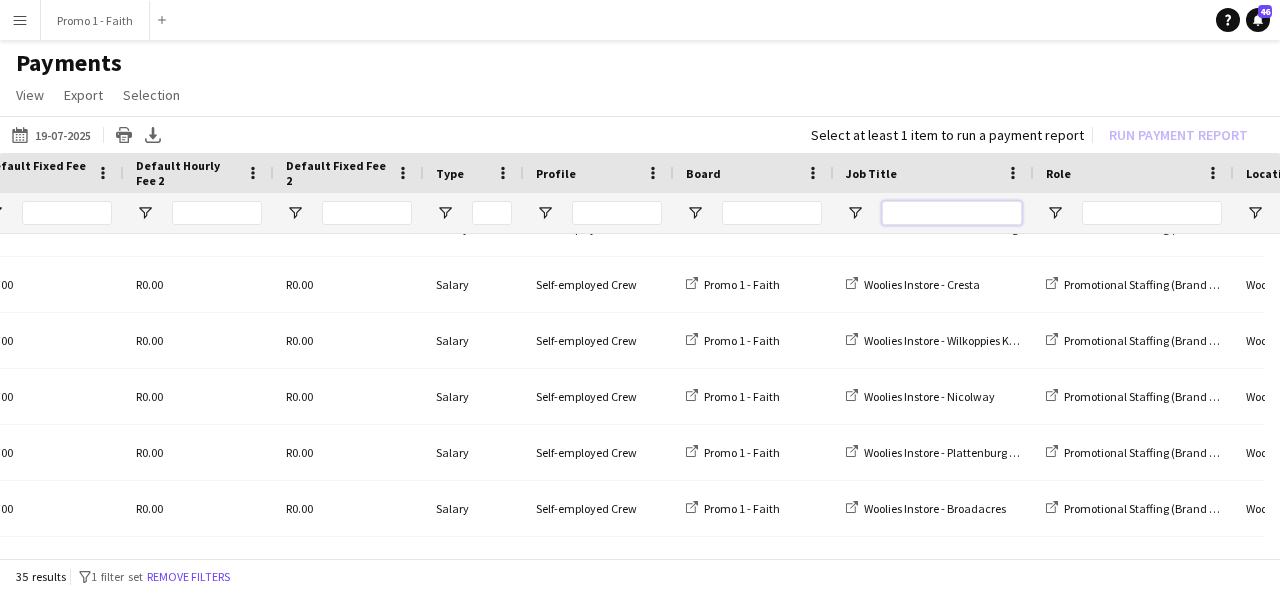 click at bounding box center [952, 213] 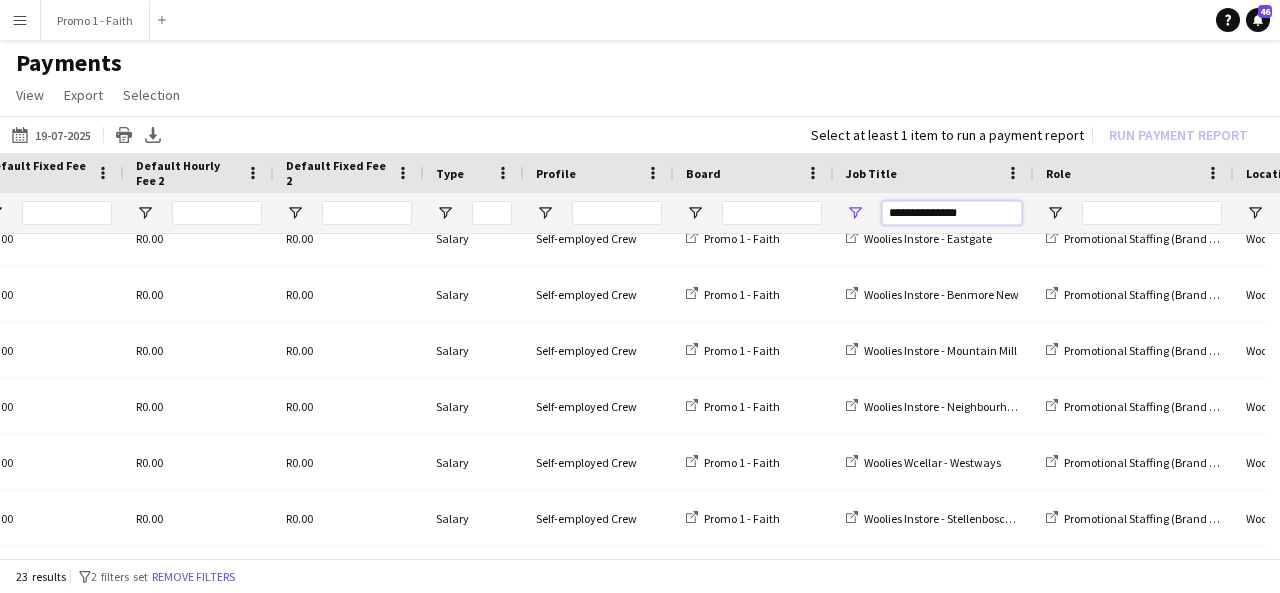 type on "**********" 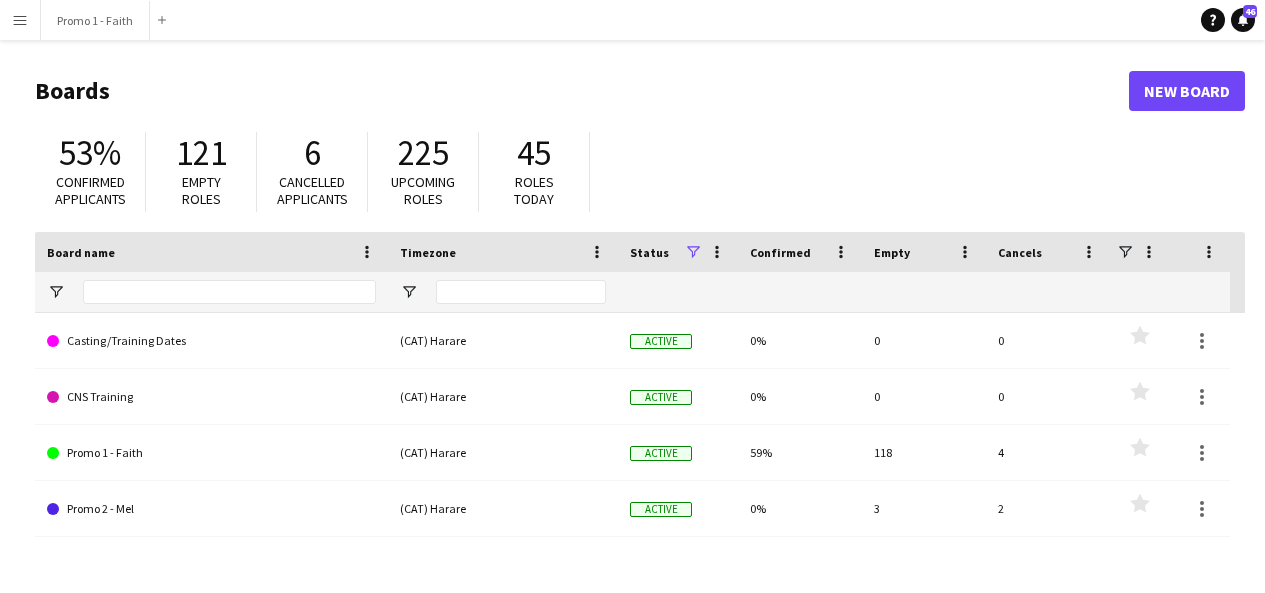 click on "Menu" at bounding box center (20, 20) 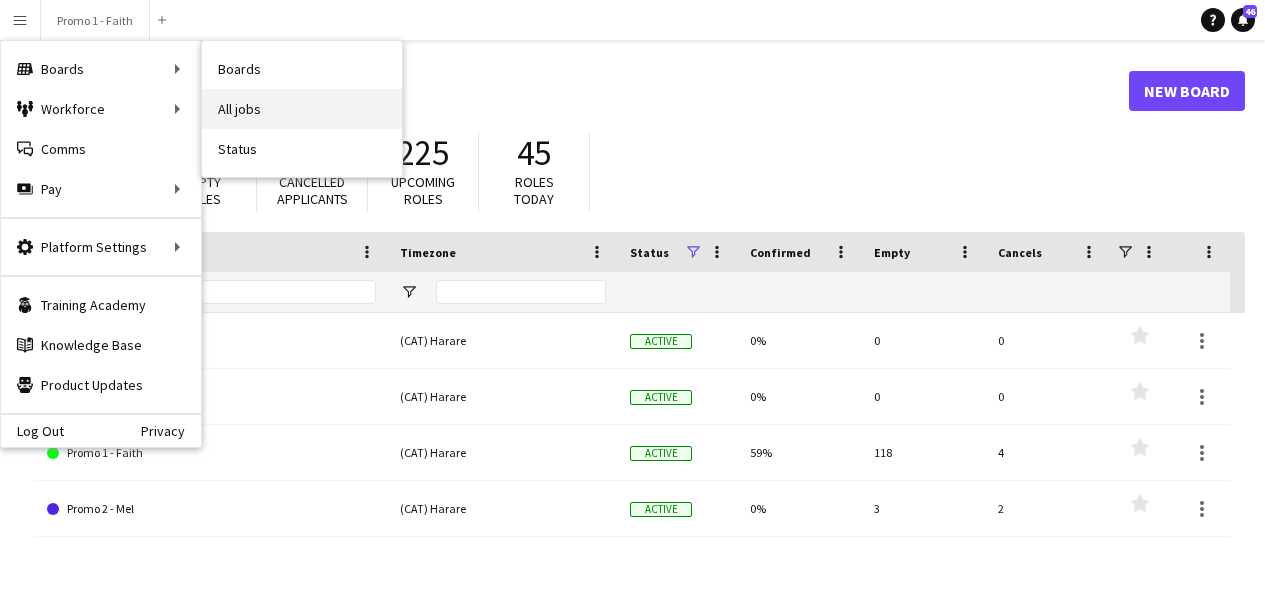 click on "All jobs" at bounding box center [302, 109] 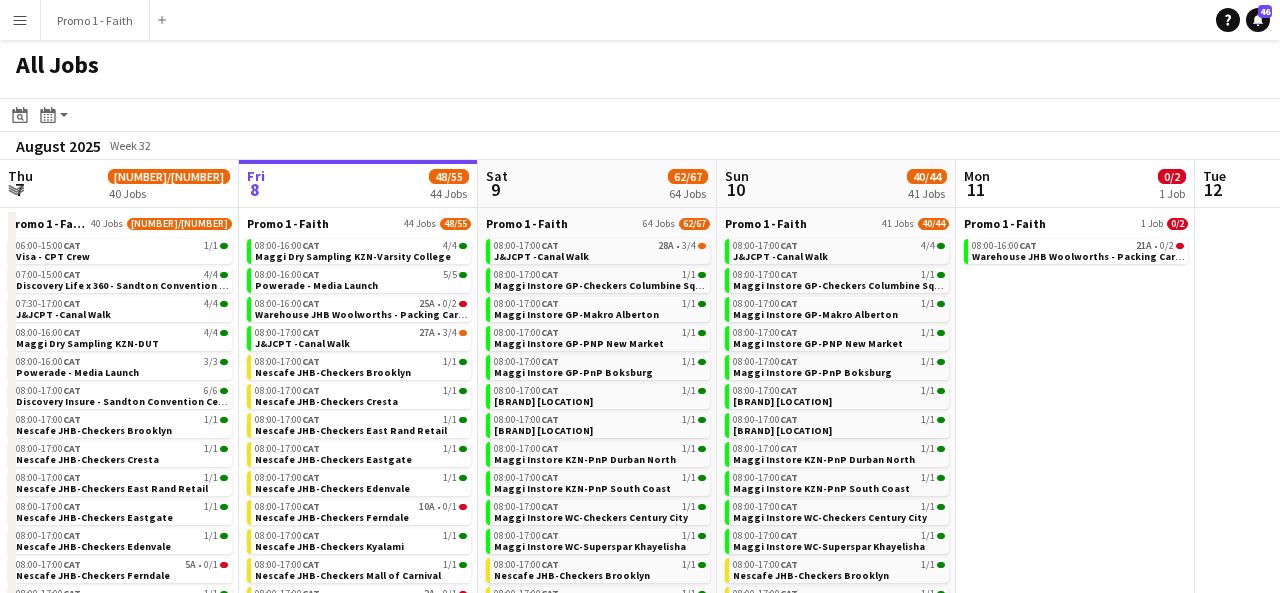 click on "Menu" at bounding box center [20, 20] 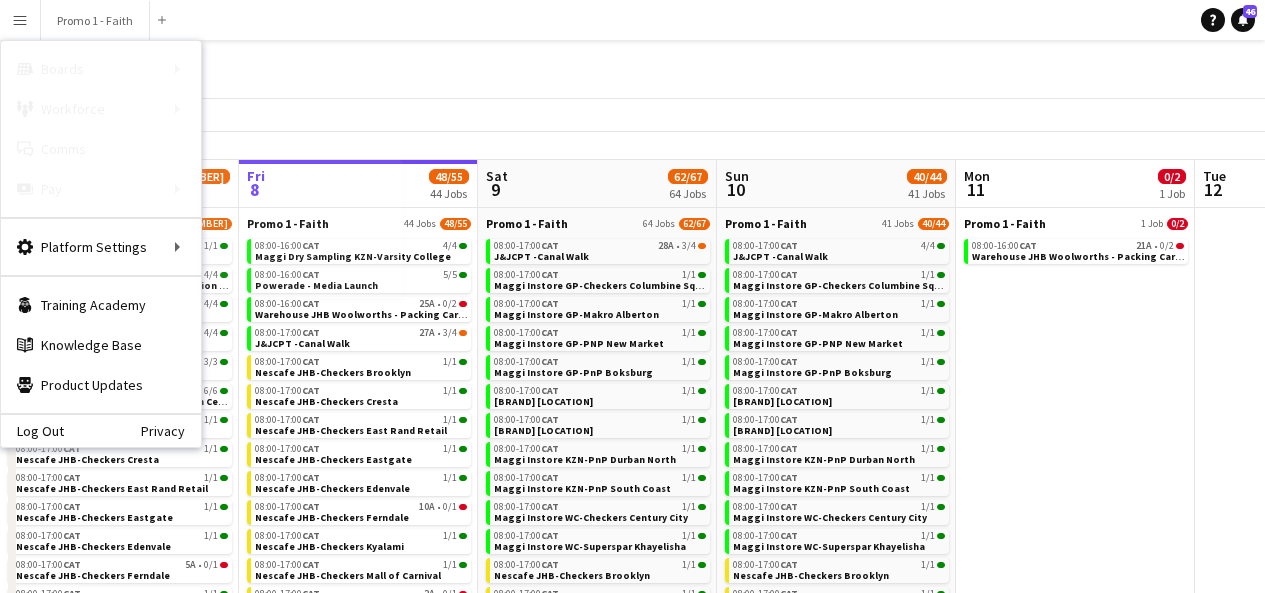 click on "Payments" at bounding box center (302, 229) 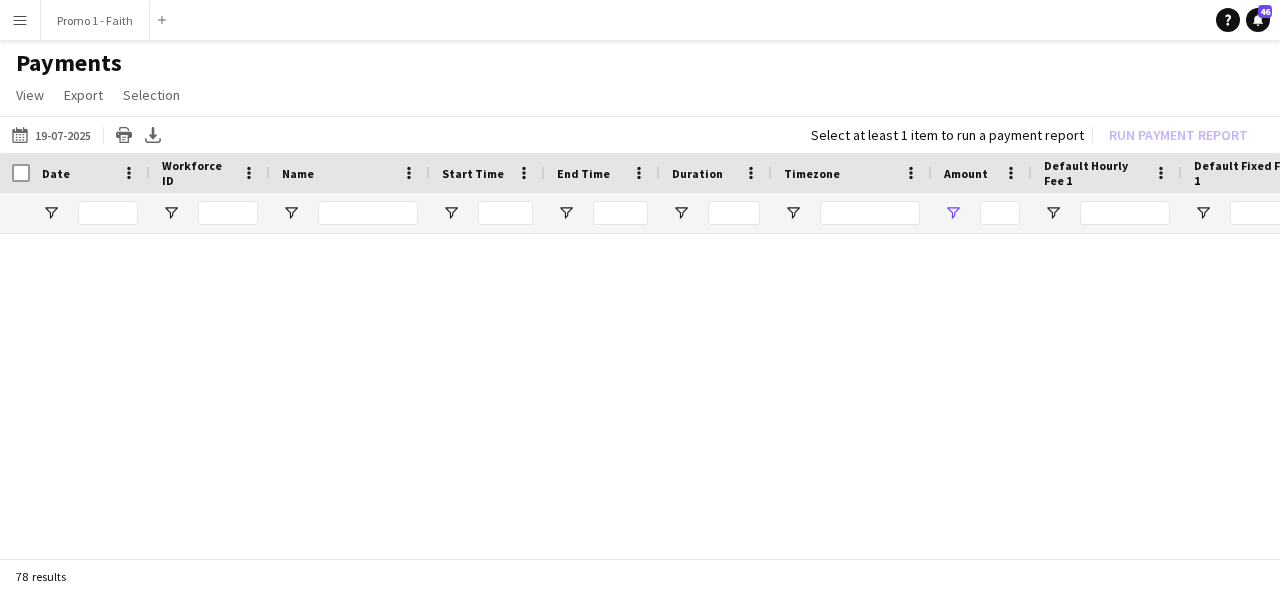 type on "***" 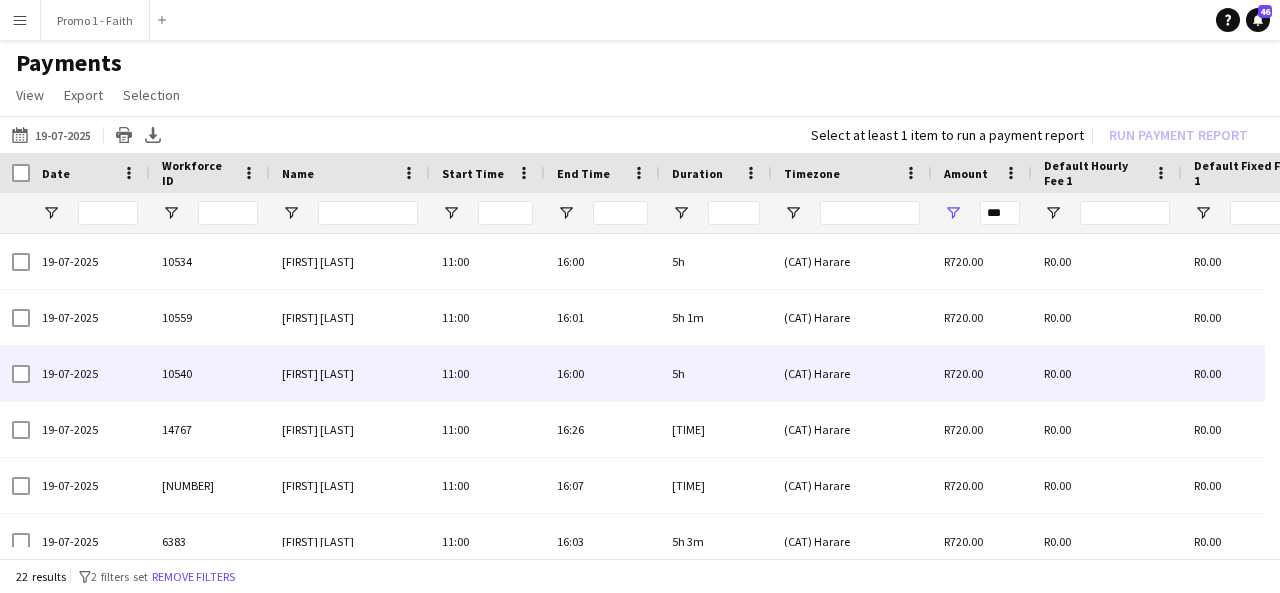 drag, startPoint x: 661, startPoint y: 376, endPoint x: 582, endPoint y: 368, distance: 79.40403 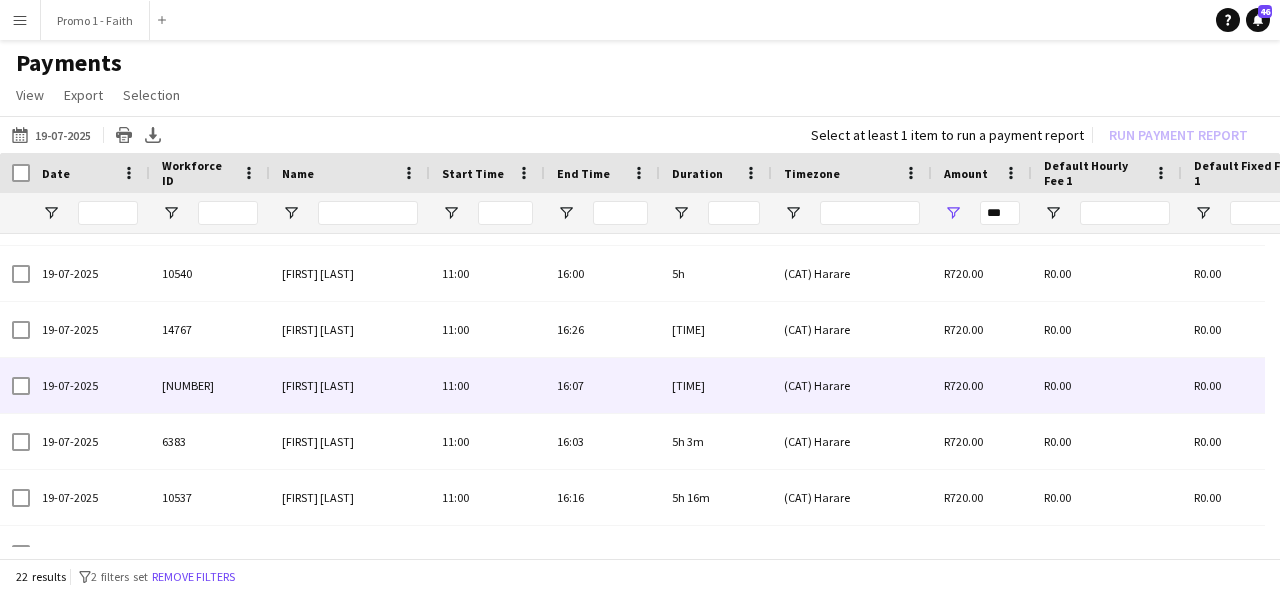 scroll, scrollTop: 101, scrollLeft: 0, axis: vertical 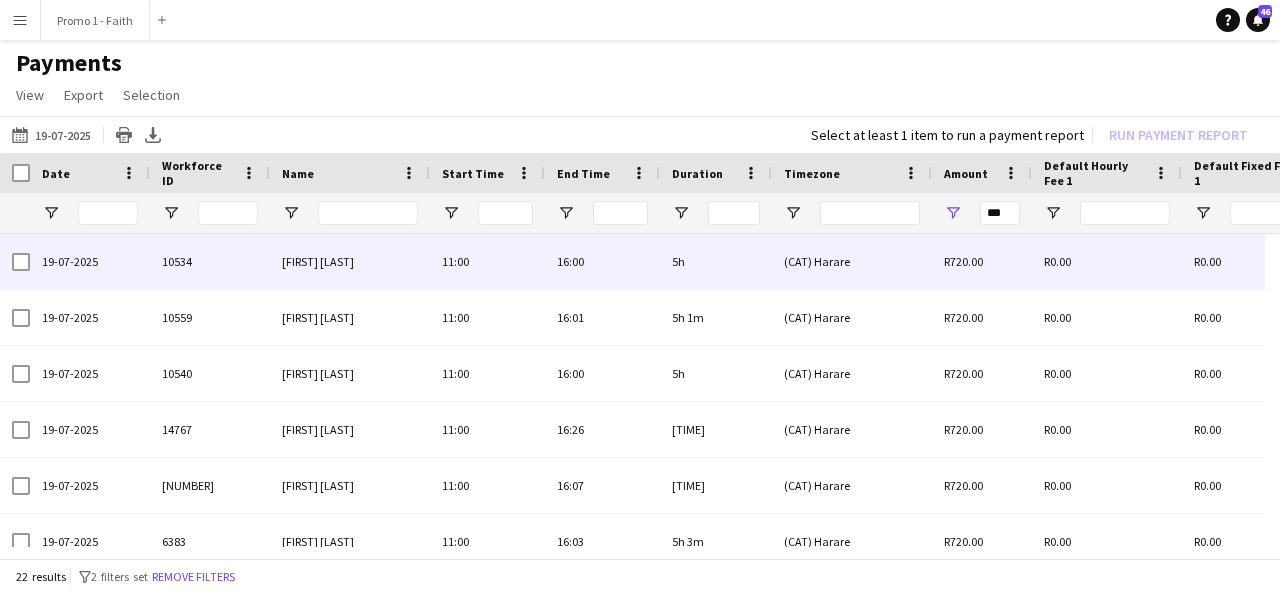 click at bounding box center (21, 262) 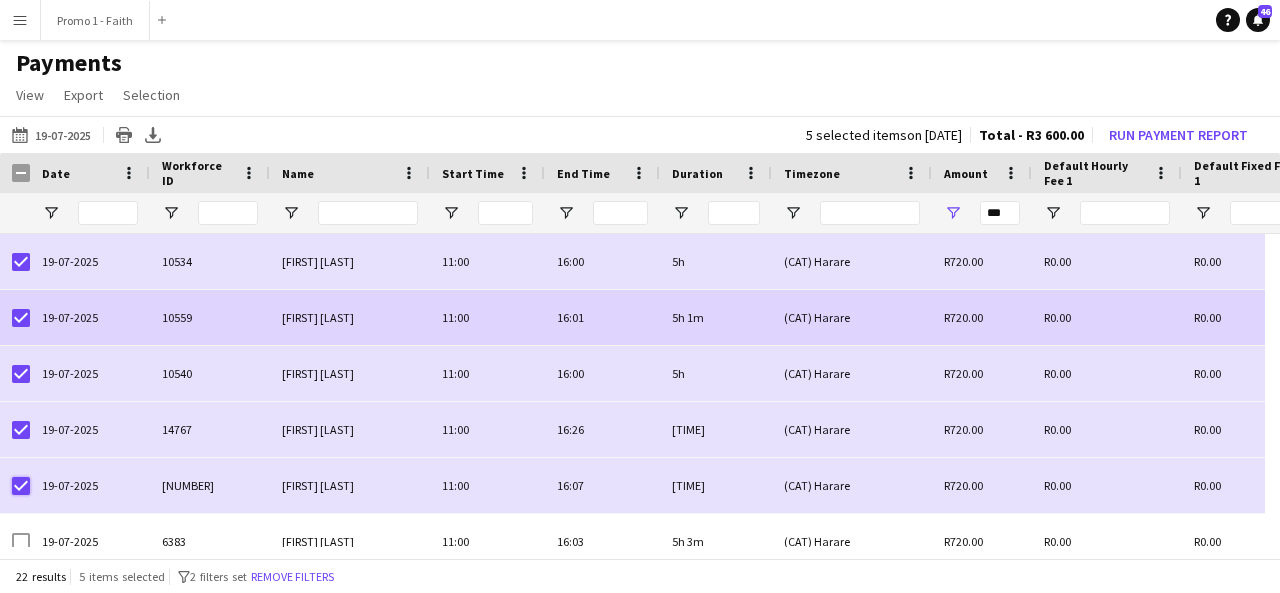 scroll, scrollTop: 113, scrollLeft: 0, axis: vertical 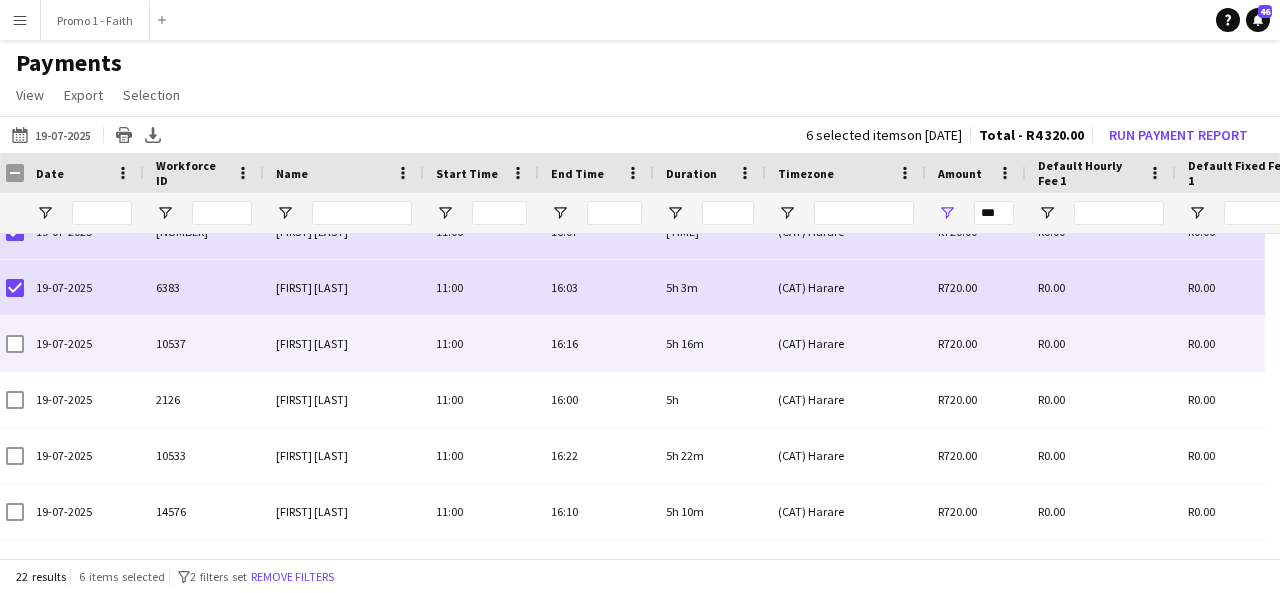 click at bounding box center [15, 344] 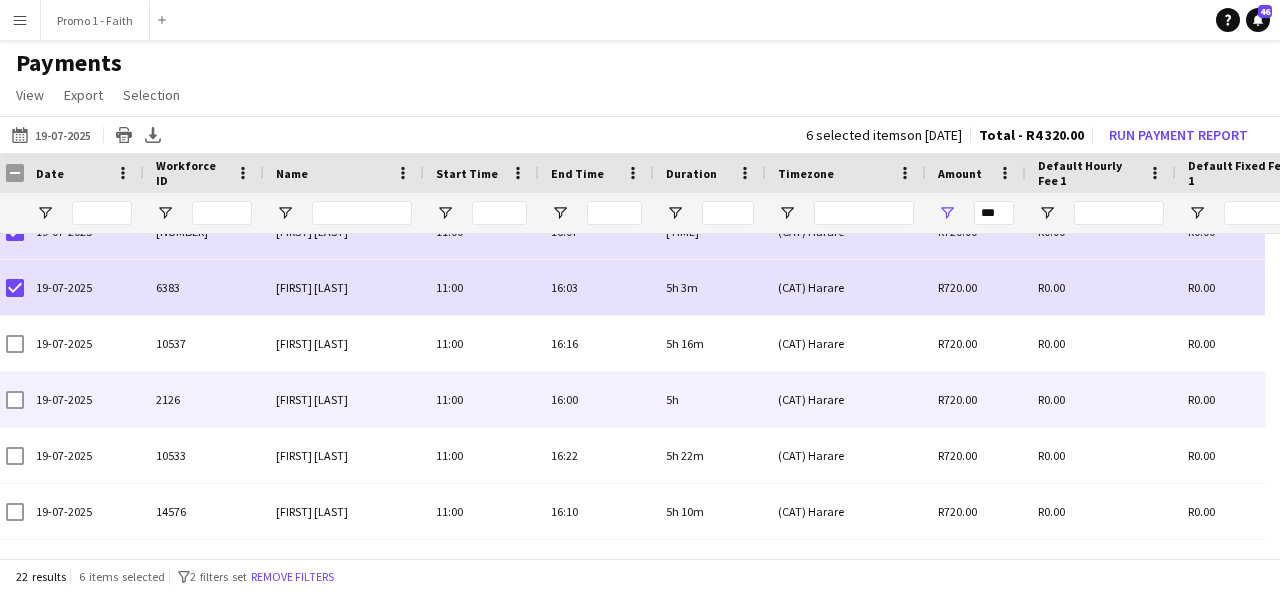 click at bounding box center [15, 400] 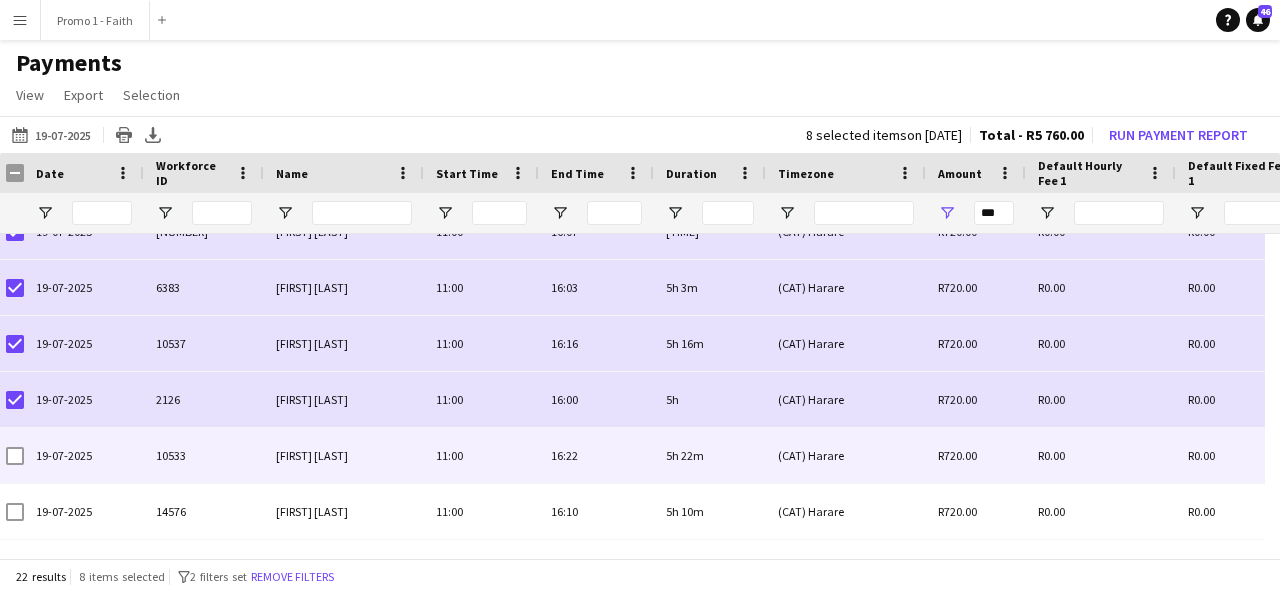 click at bounding box center [9, 455] 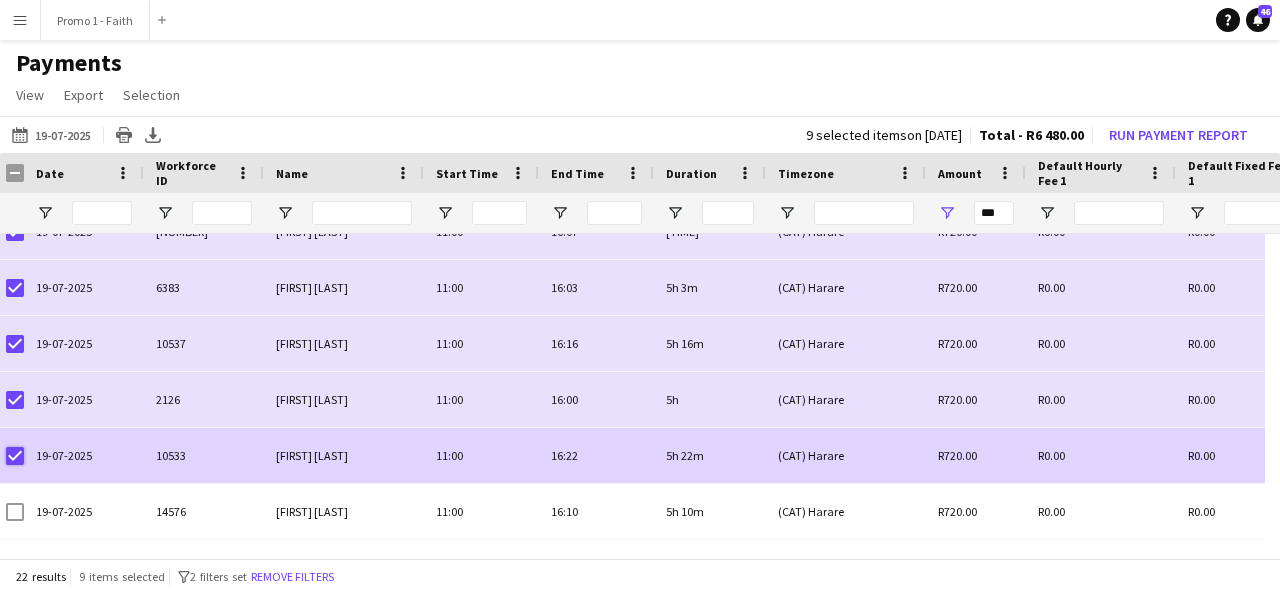 scroll, scrollTop: 345, scrollLeft: 0, axis: vertical 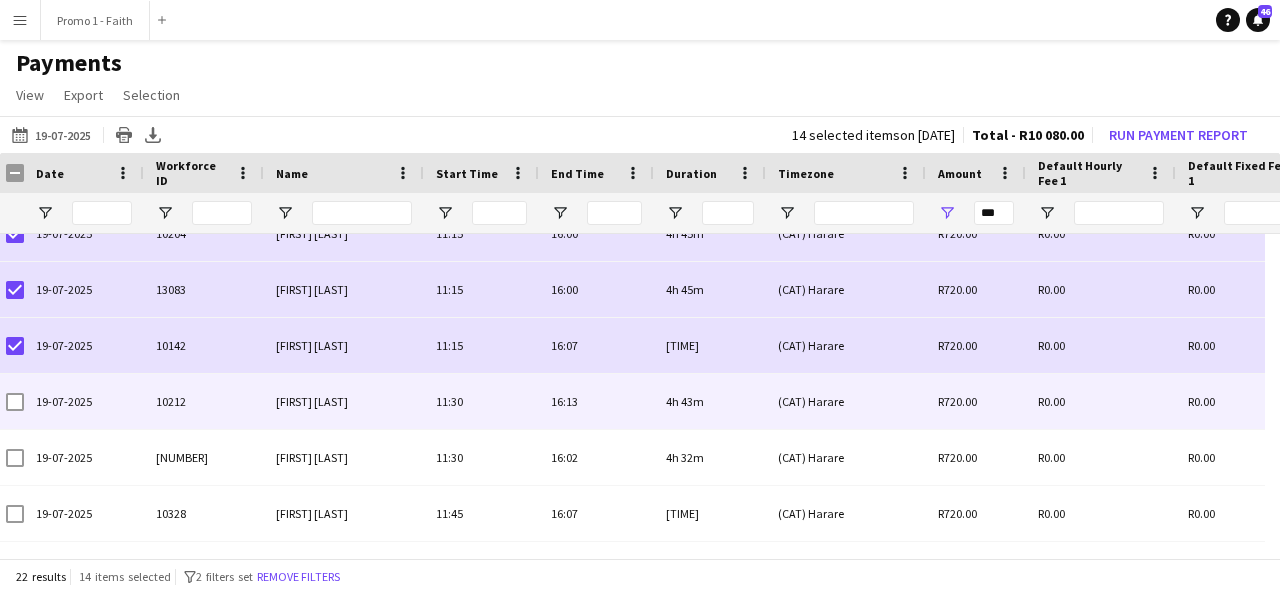 click on "19-07-2025" at bounding box center [84, 401] 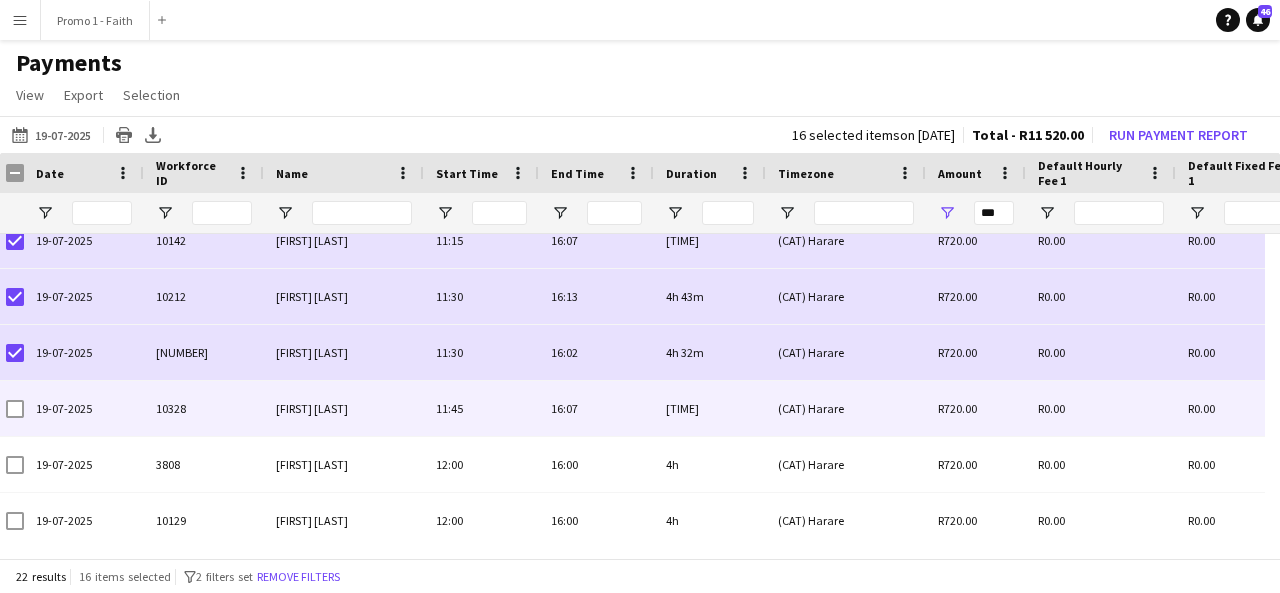 click at bounding box center (15, 409) 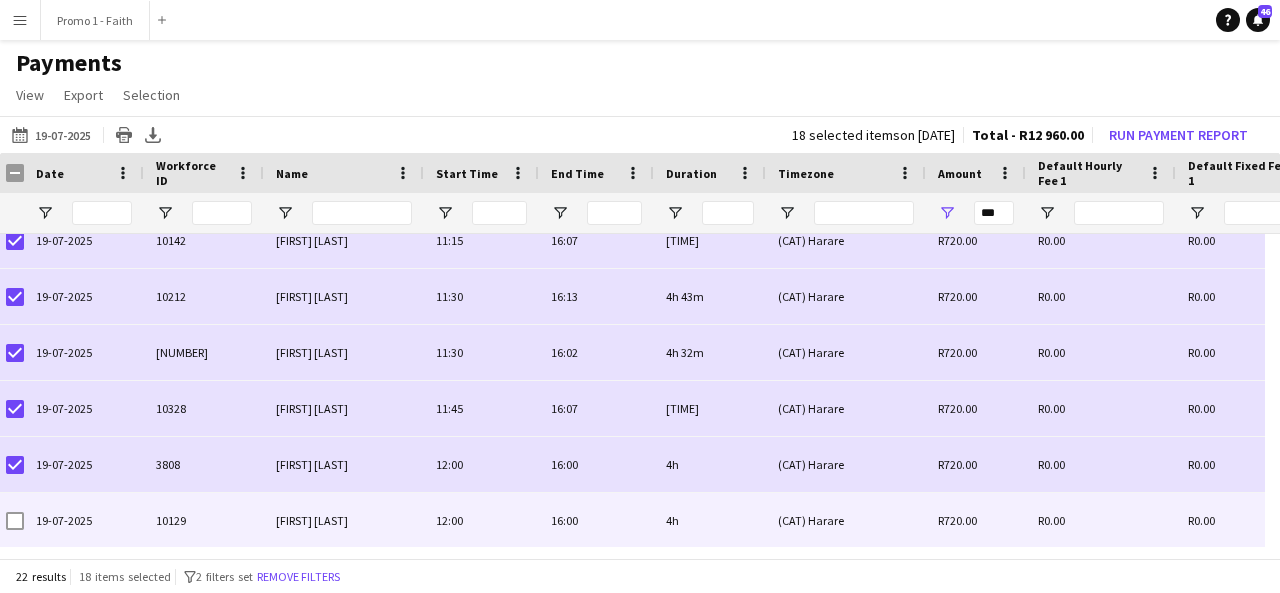 click at bounding box center [15, 521] 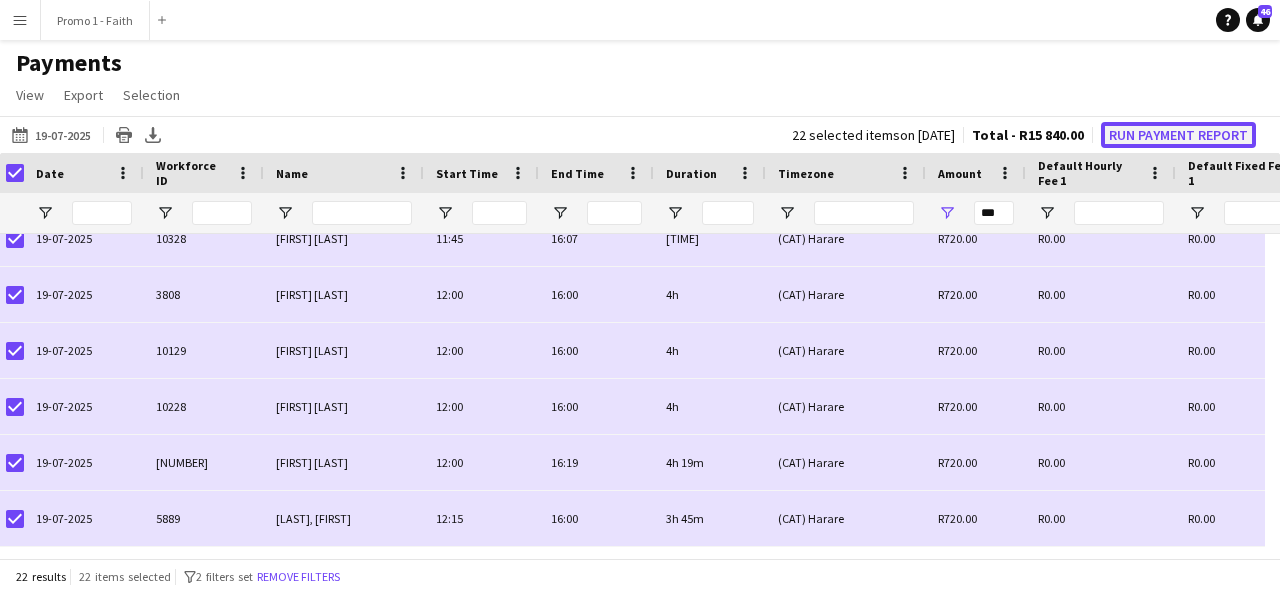 click on "Run Payment Report" 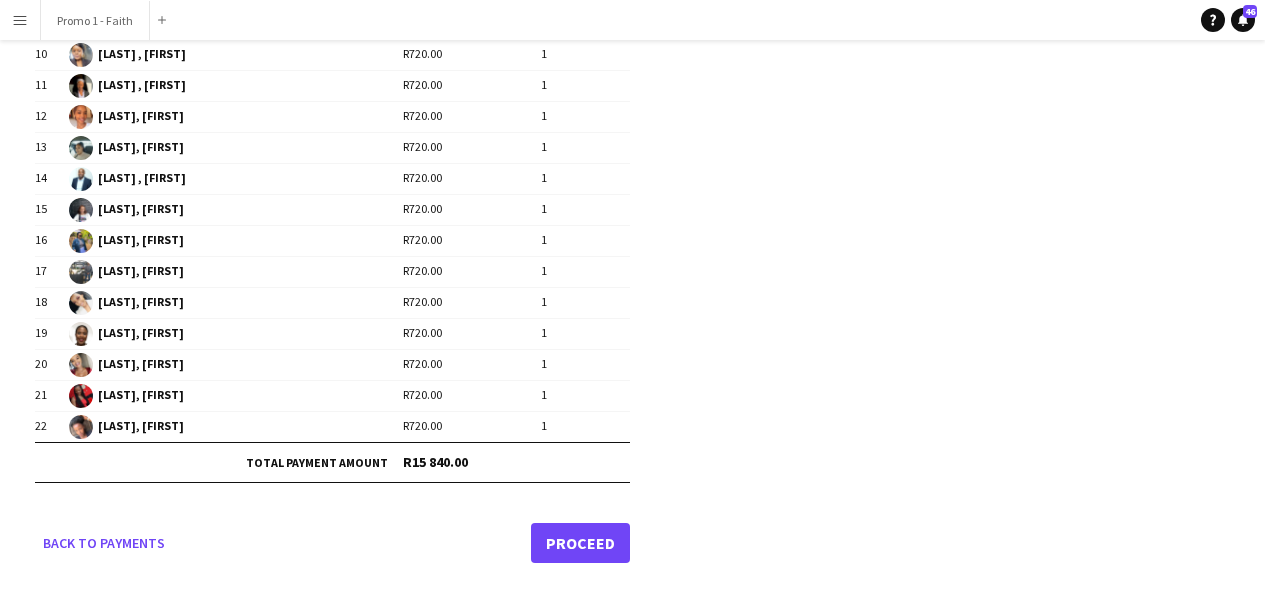 click on "Proceed" 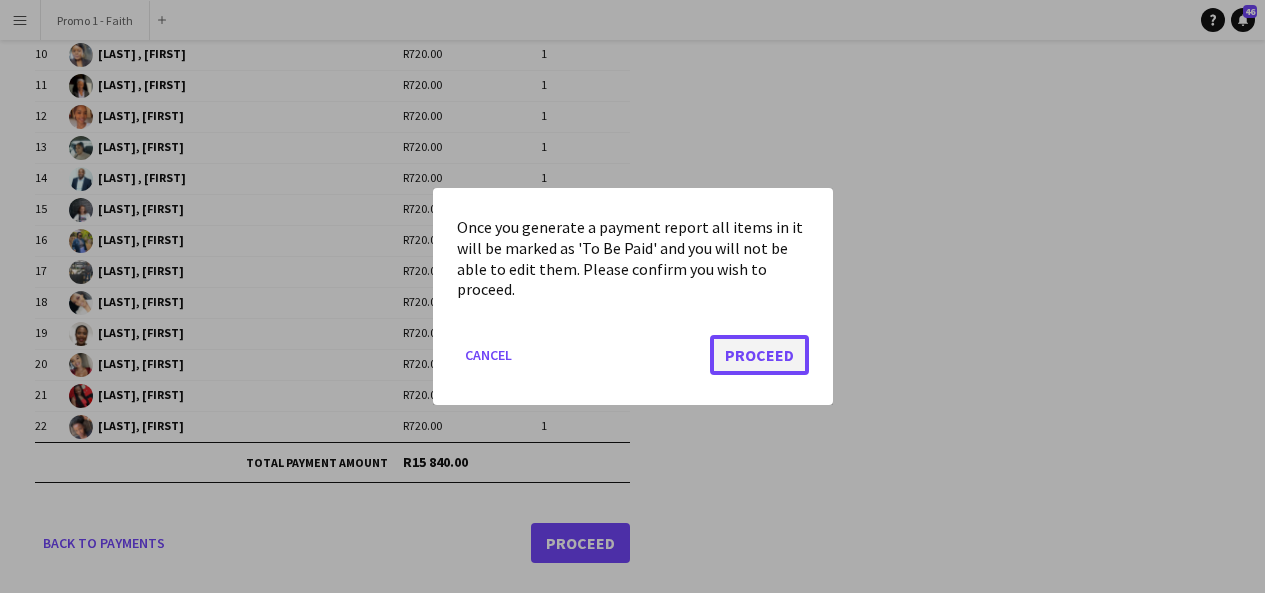 click on "Proceed" 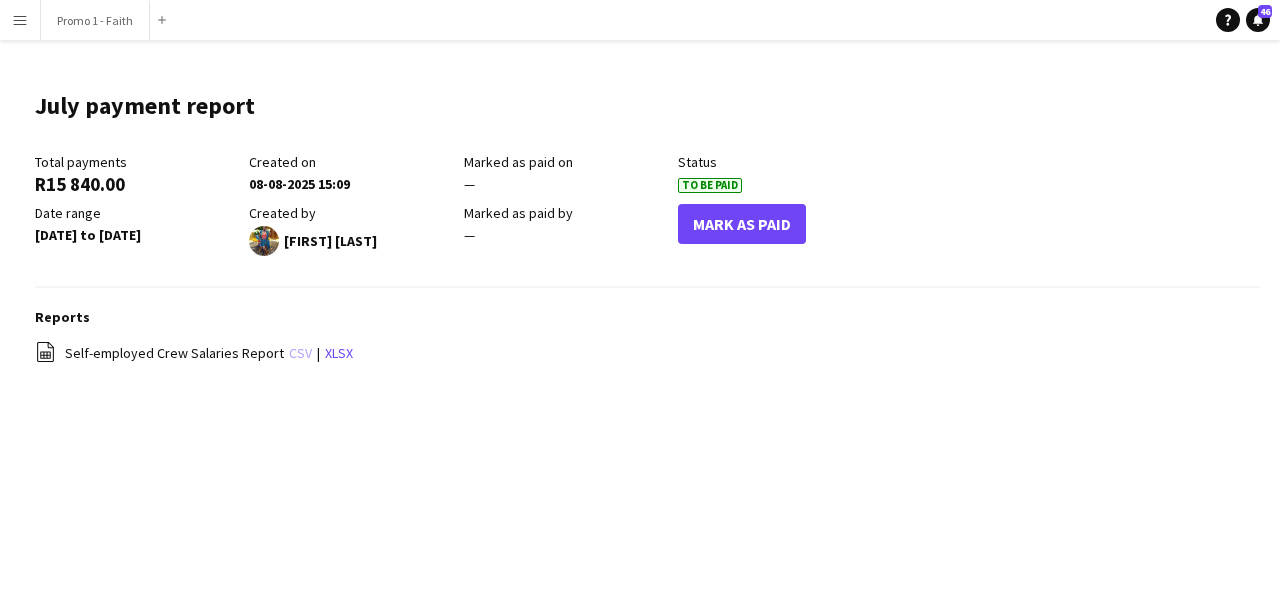 click on "csv" 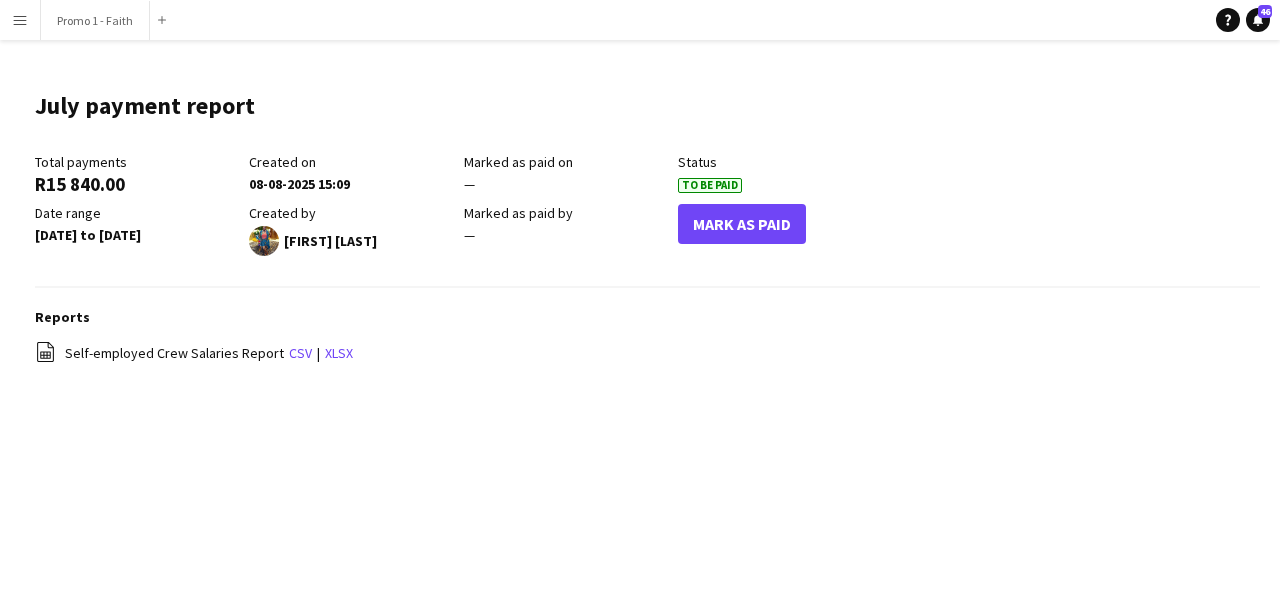 click on "file-spreadsheet
Self-employed Crew Salaries Report   csv   |   xlsx" 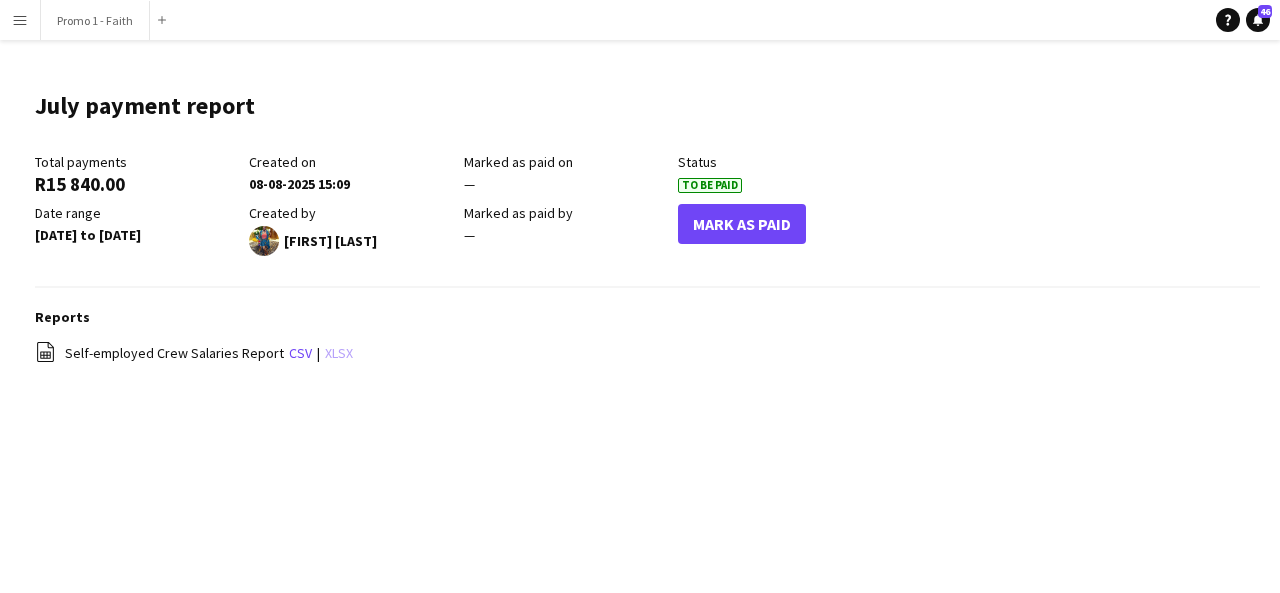 click on "xlsx" 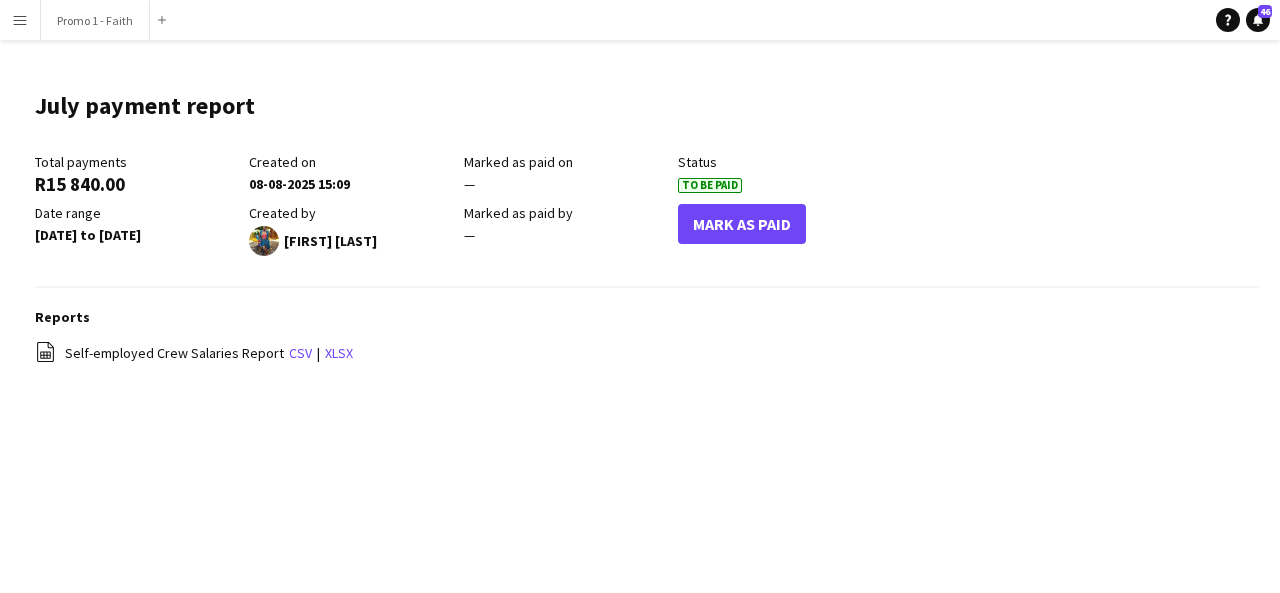 click on "Menu" at bounding box center [20, 20] 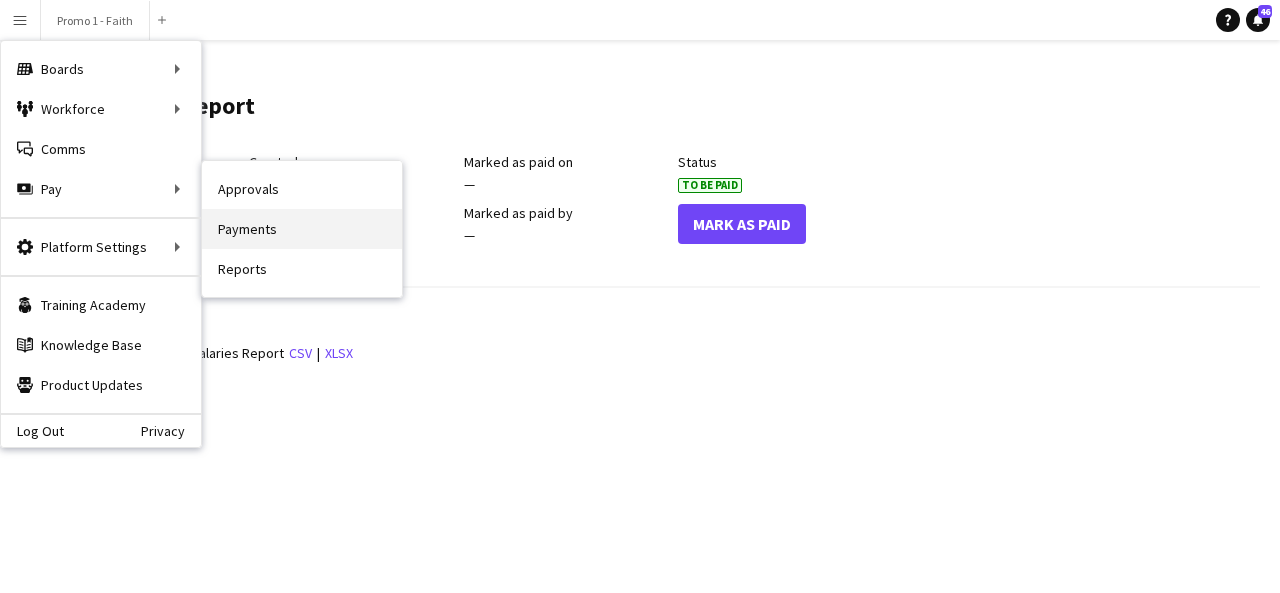 click on "Payments" at bounding box center [302, 229] 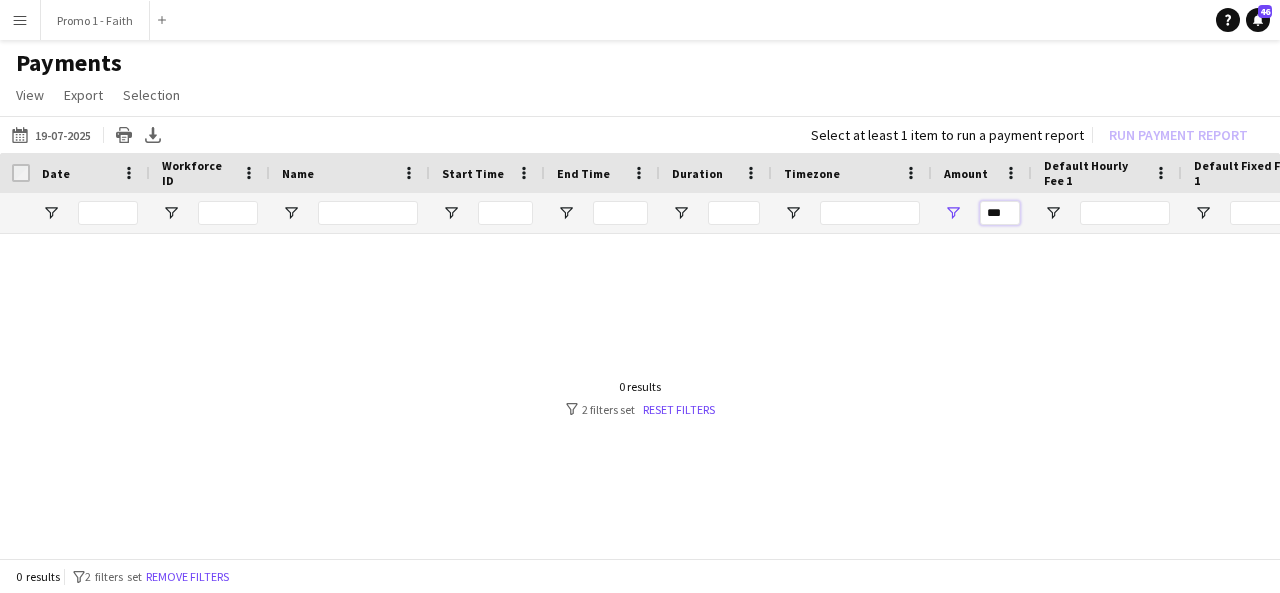 click on "***" at bounding box center [1000, 213] 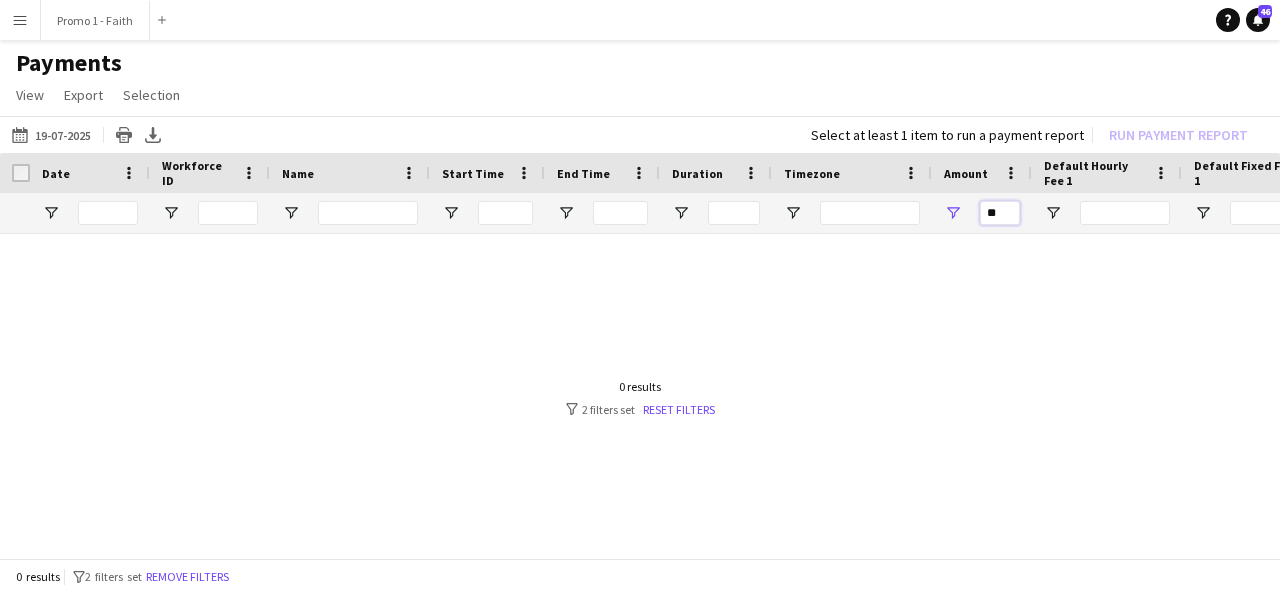 type on "*" 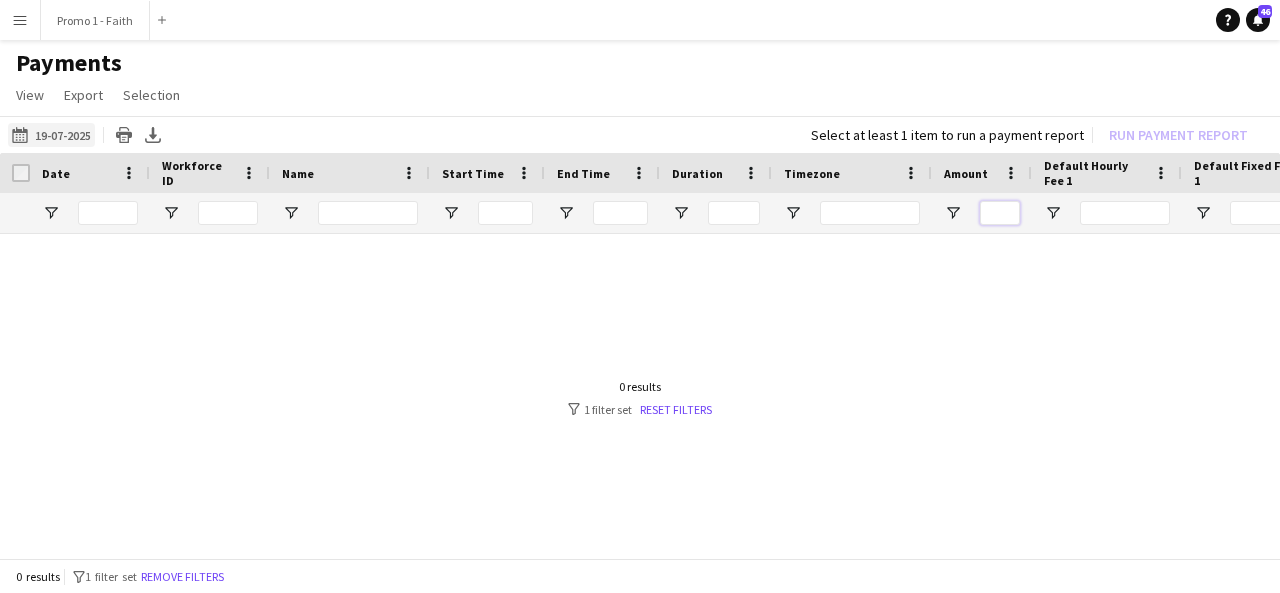 type 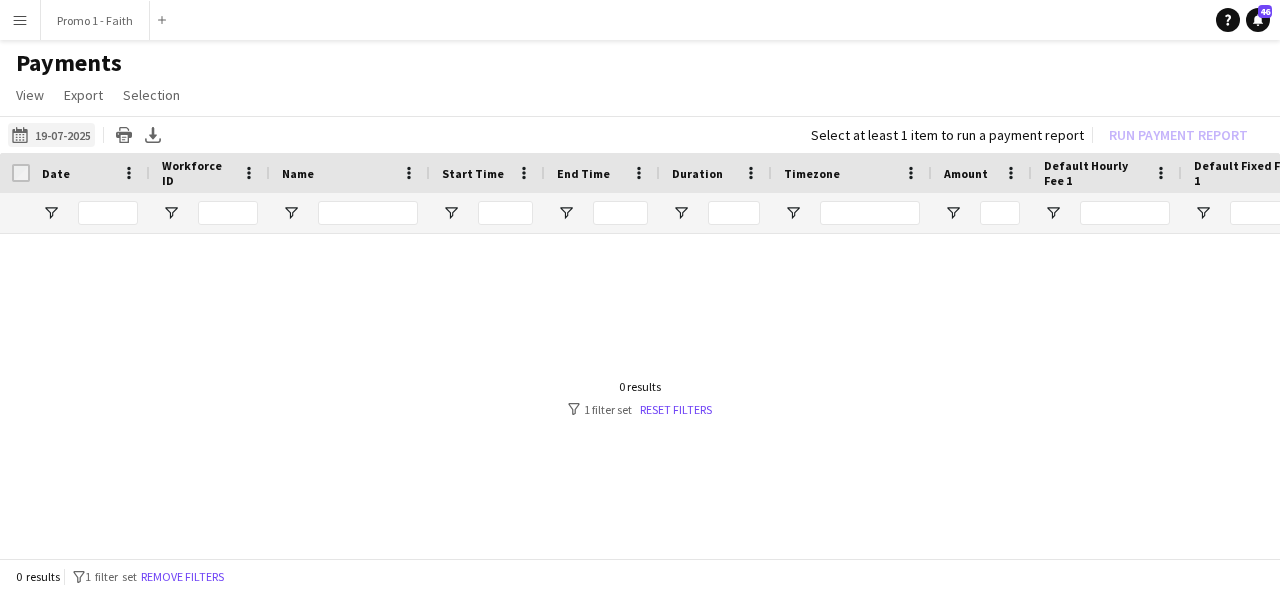 click on "19-07-2025
19-07-2025" 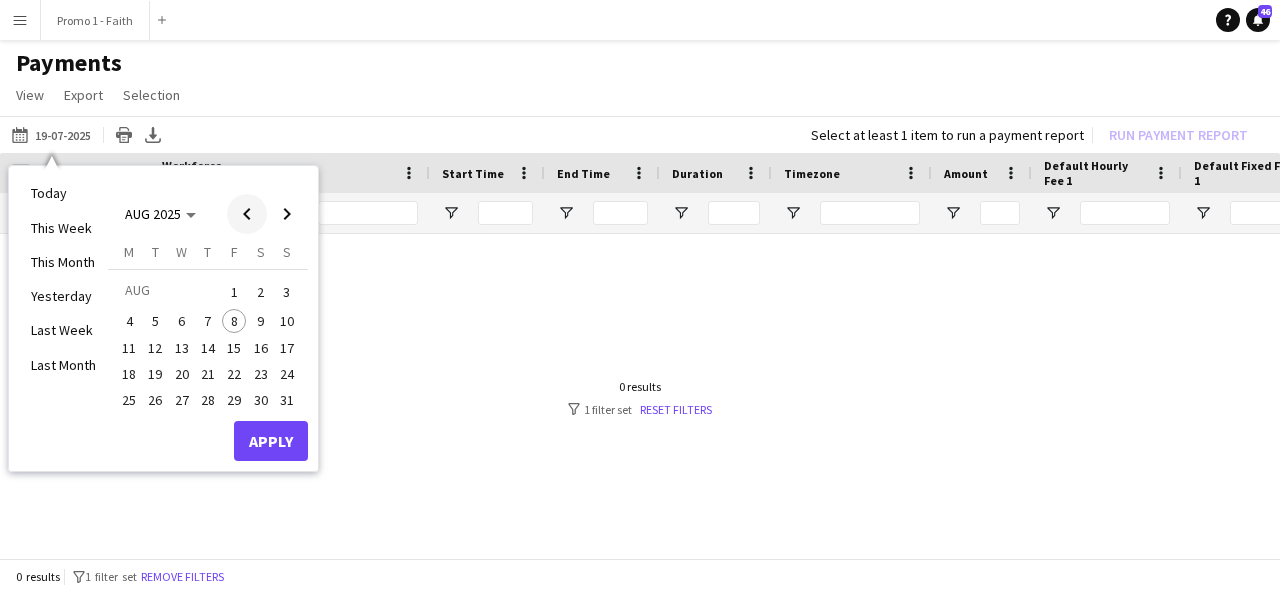 click at bounding box center [247, 214] 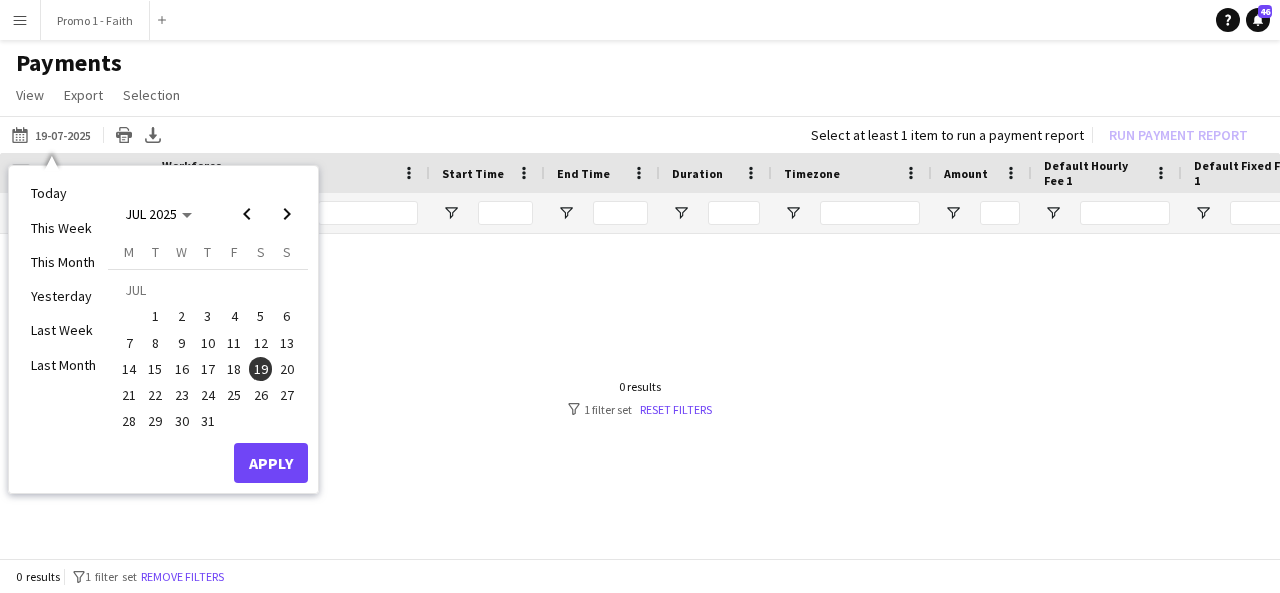 click on "26" at bounding box center [261, 395] 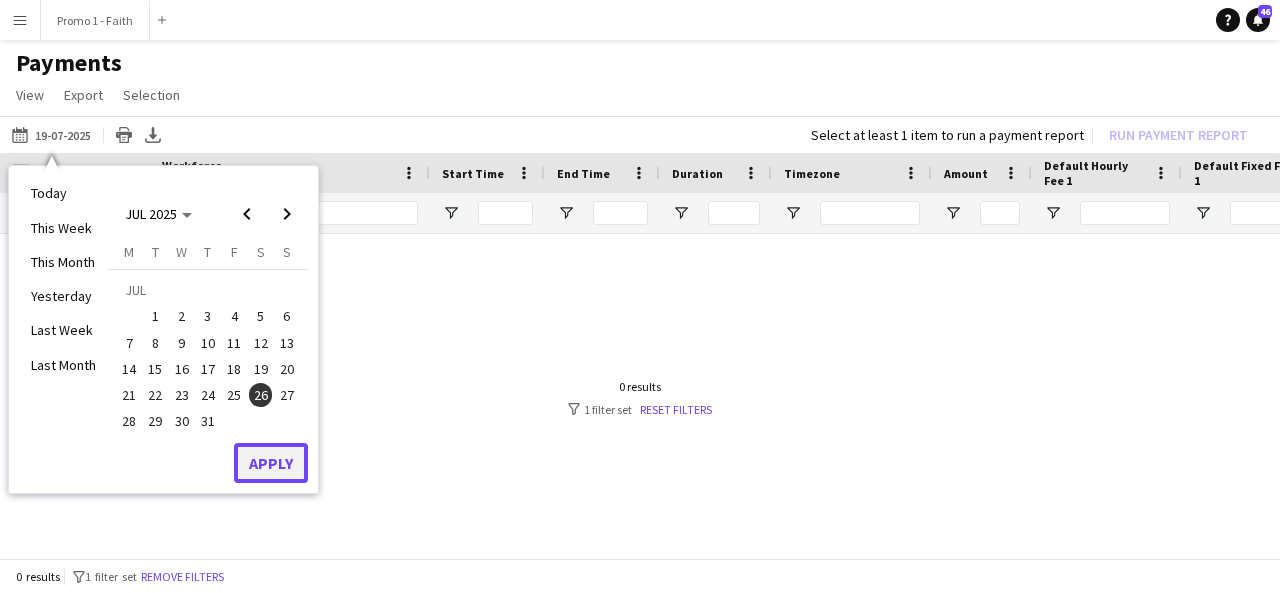 click on "Apply" at bounding box center [271, 463] 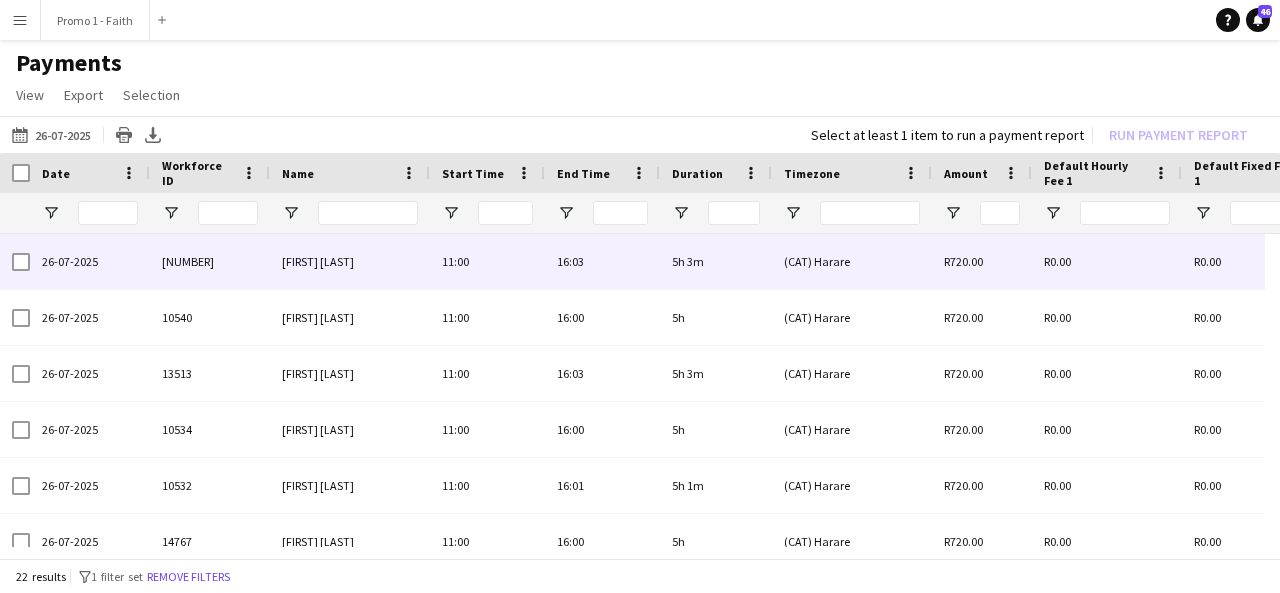 scroll, scrollTop: 0, scrollLeft: 533, axis: horizontal 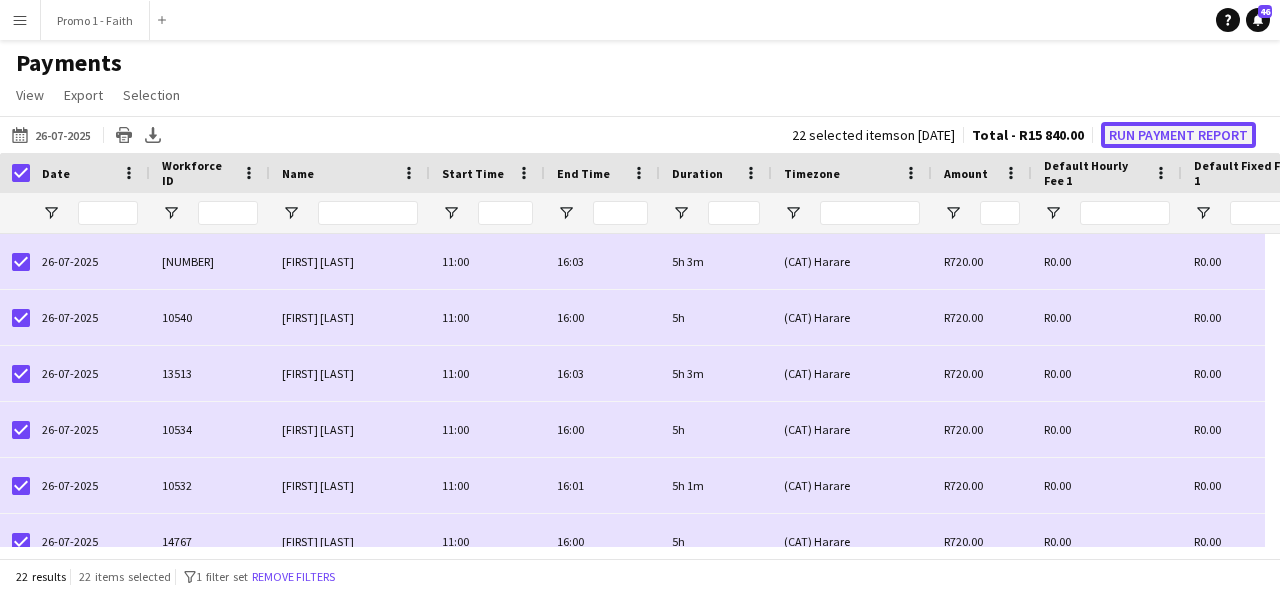click on "Run Payment Report" 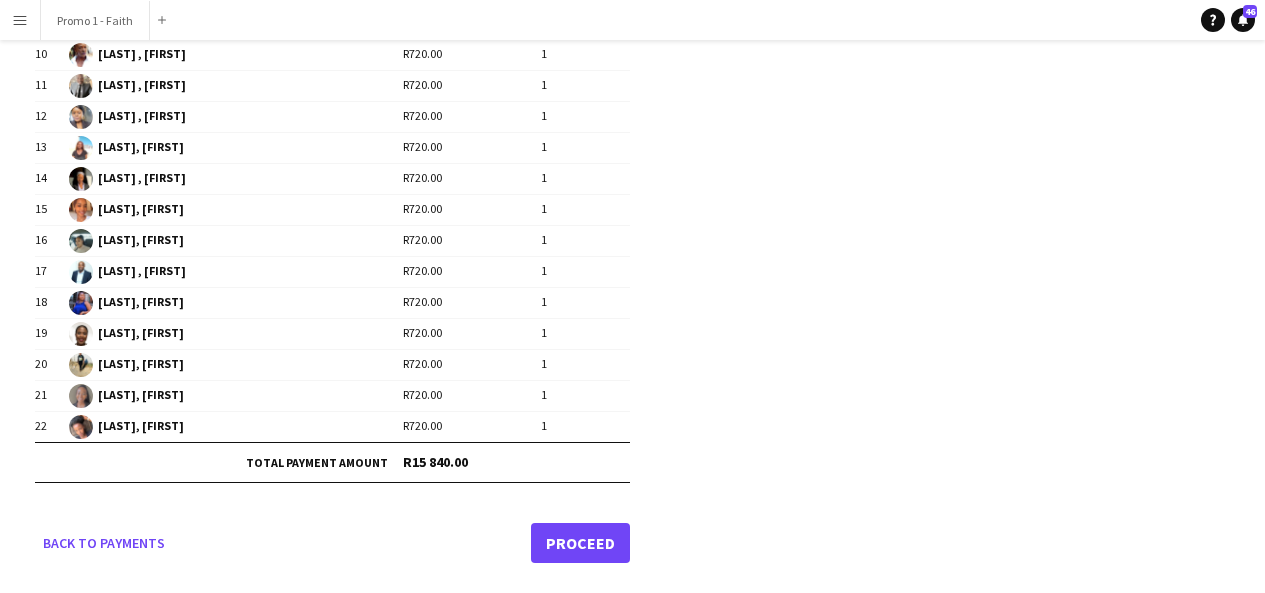click on "Proceed" 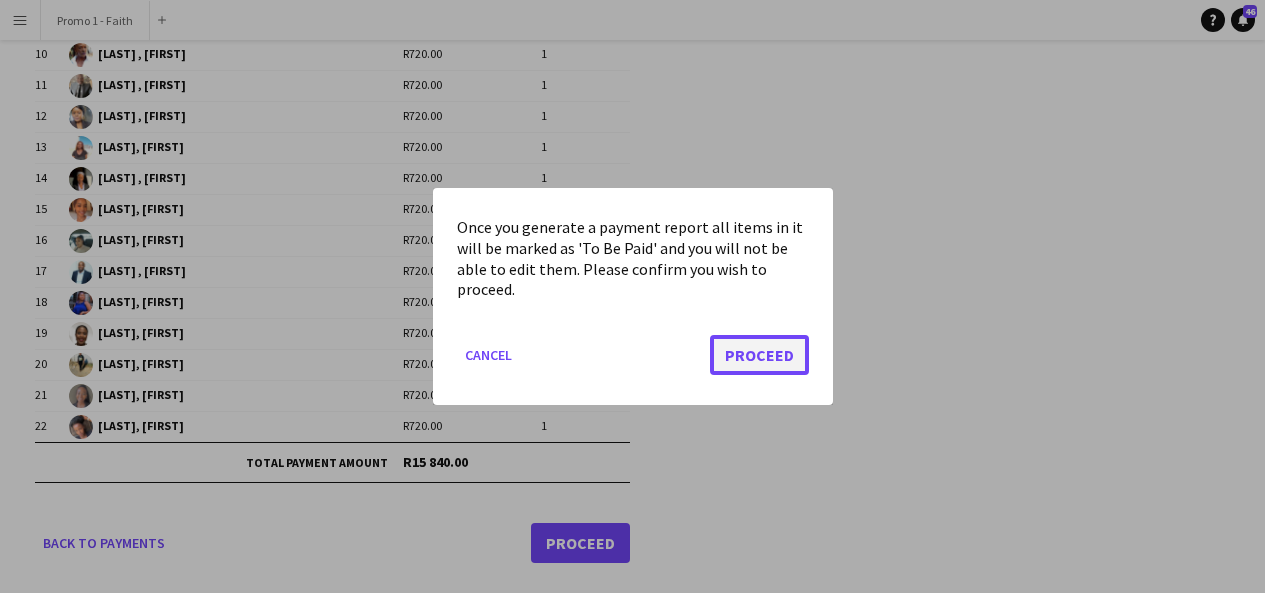 click on "Proceed" 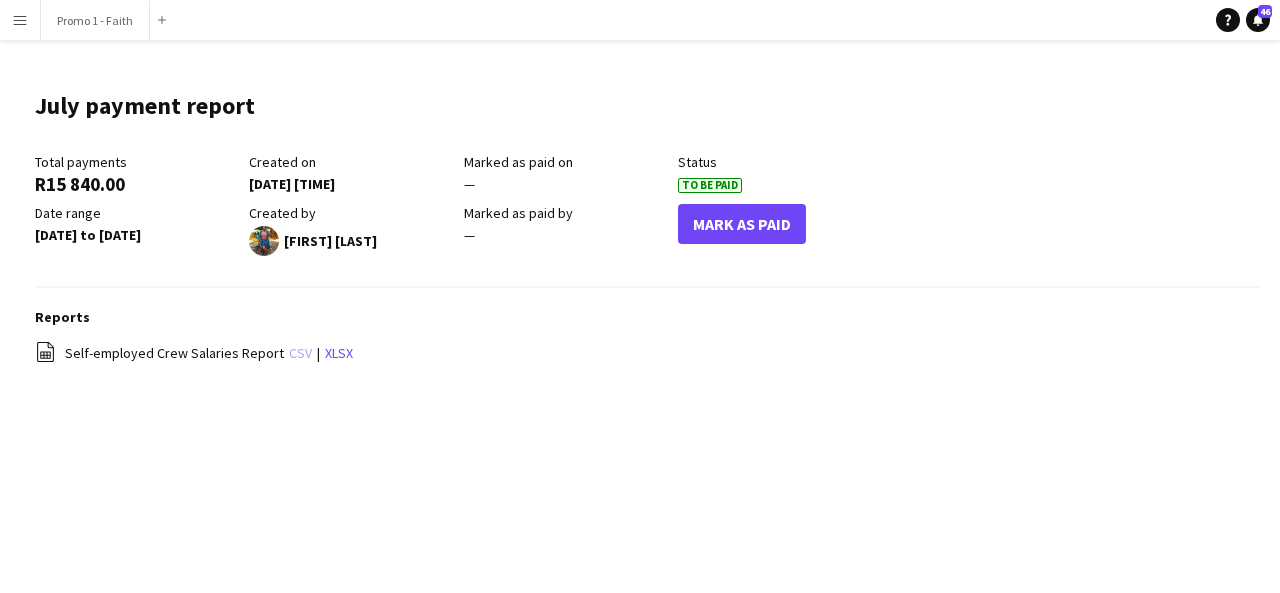 click on "csv" 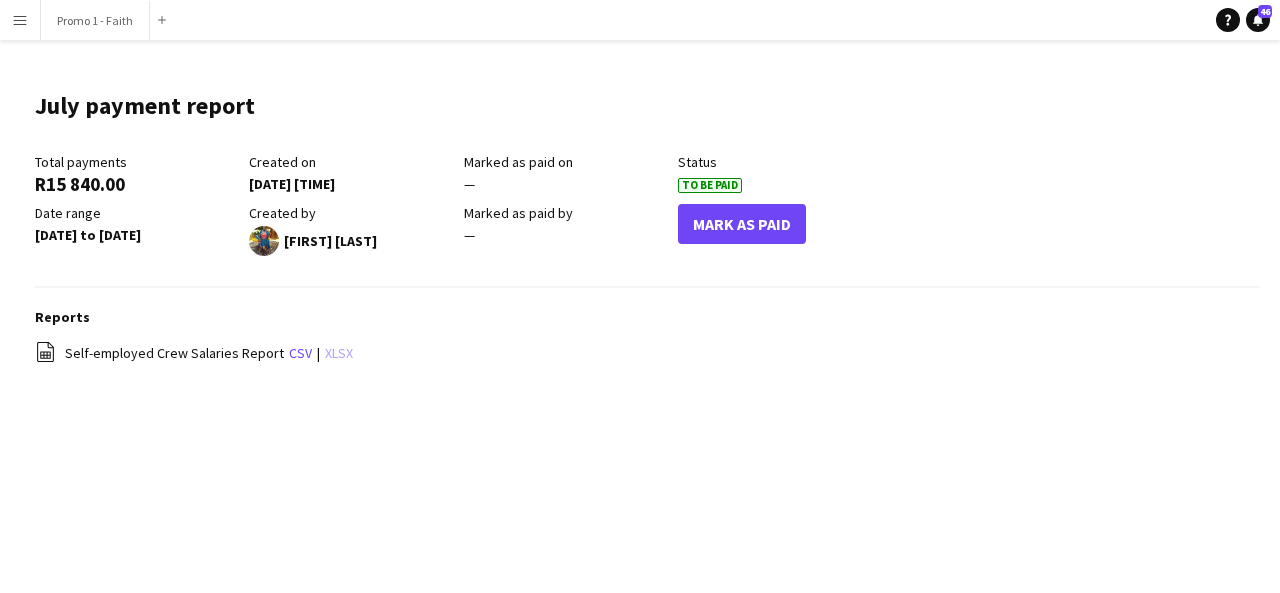 click on "xlsx" 